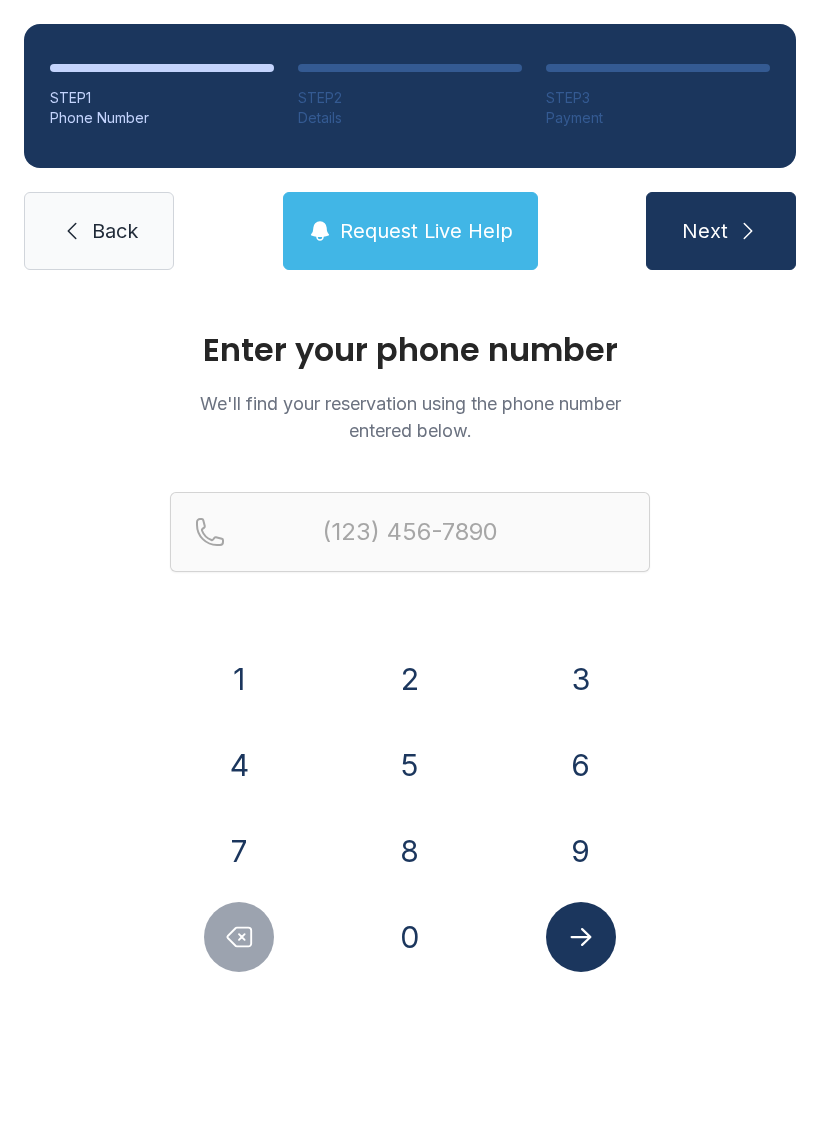 scroll, scrollTop: 0, scrollLeft: 0, axis: both 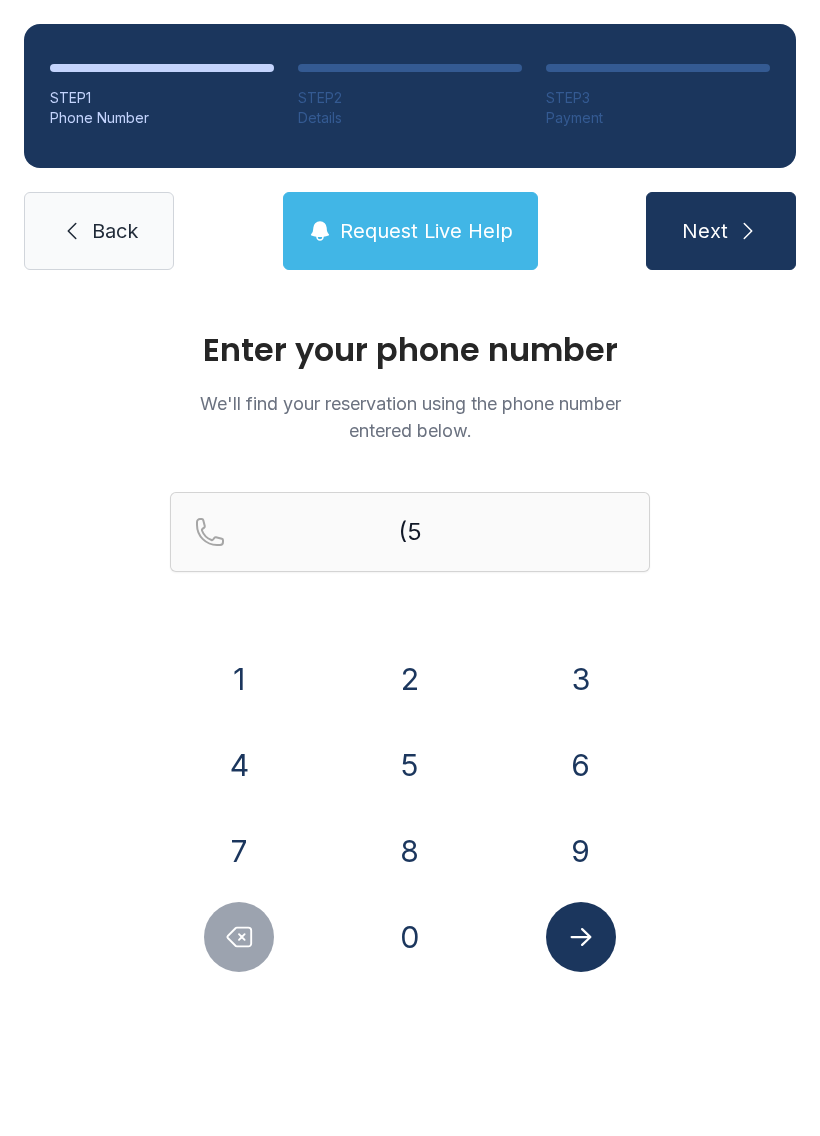 click on "1" at bounding box center [239, 679] 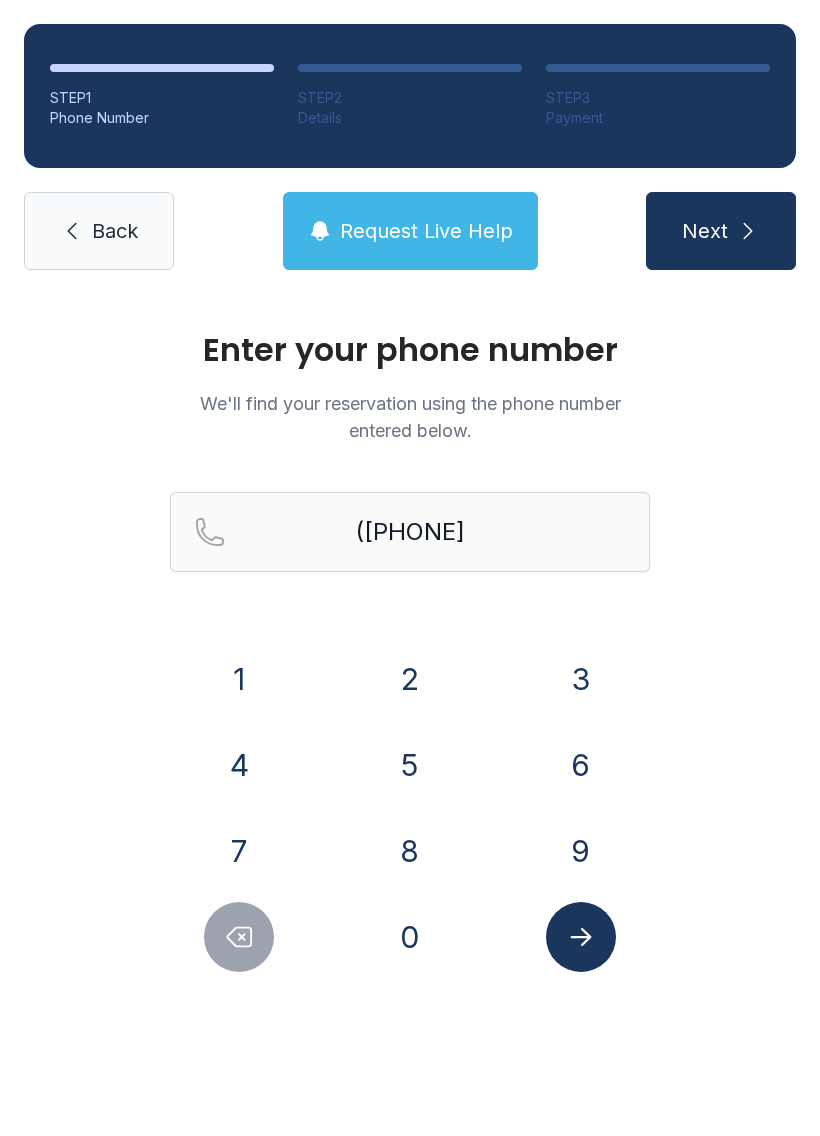 click on "2" at bounding box center (410, 679) 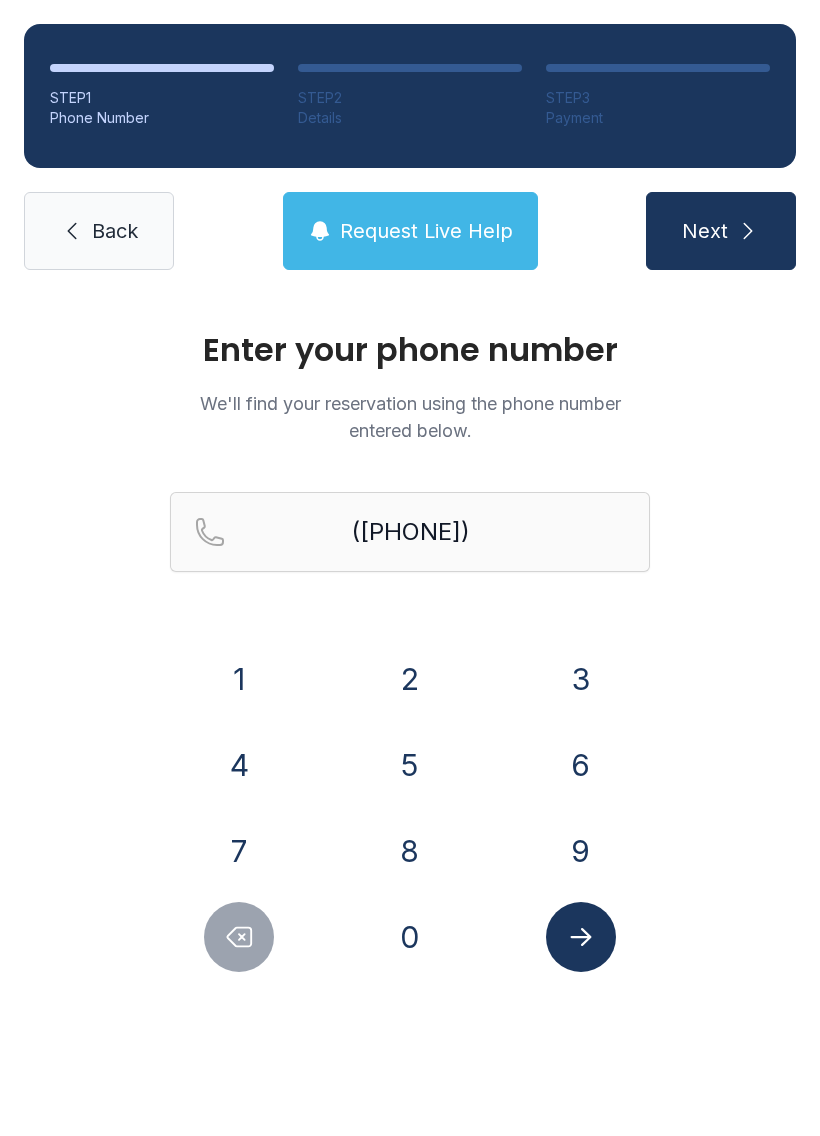 click on "7" at bounding box center [239, 851] 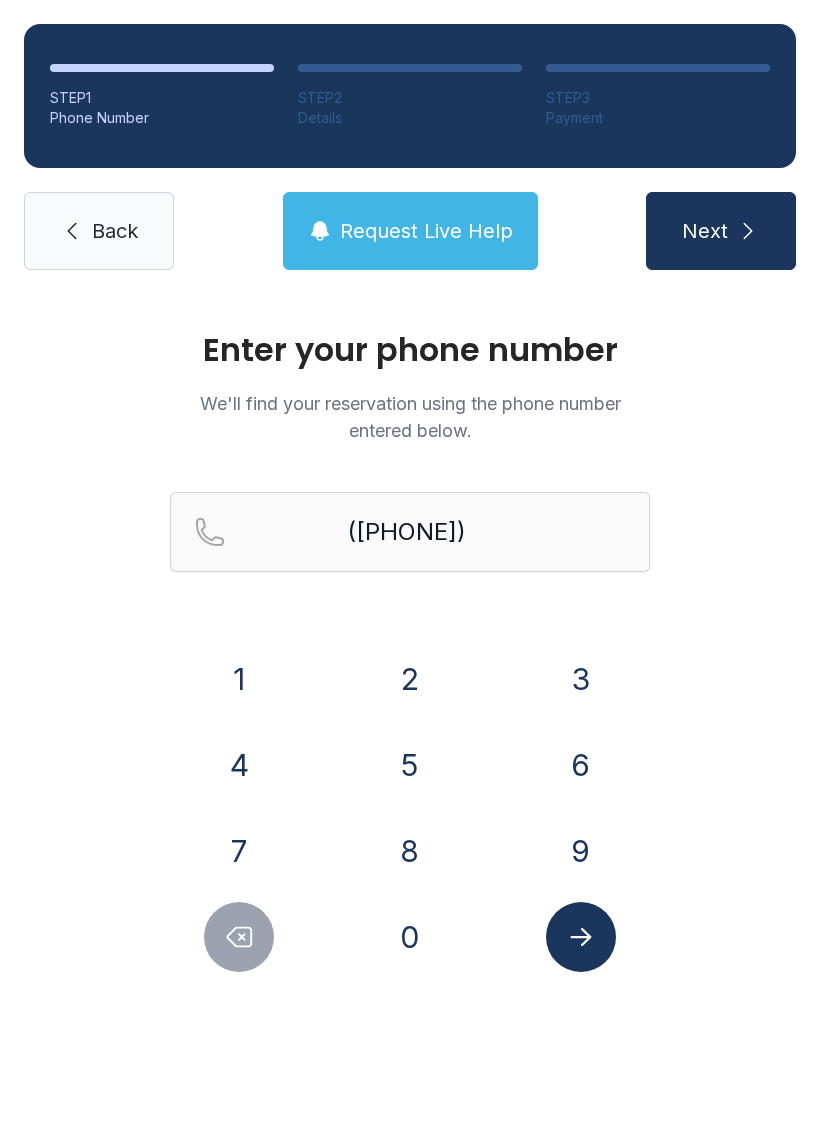 click on "5" at bounding box center [410, 765] 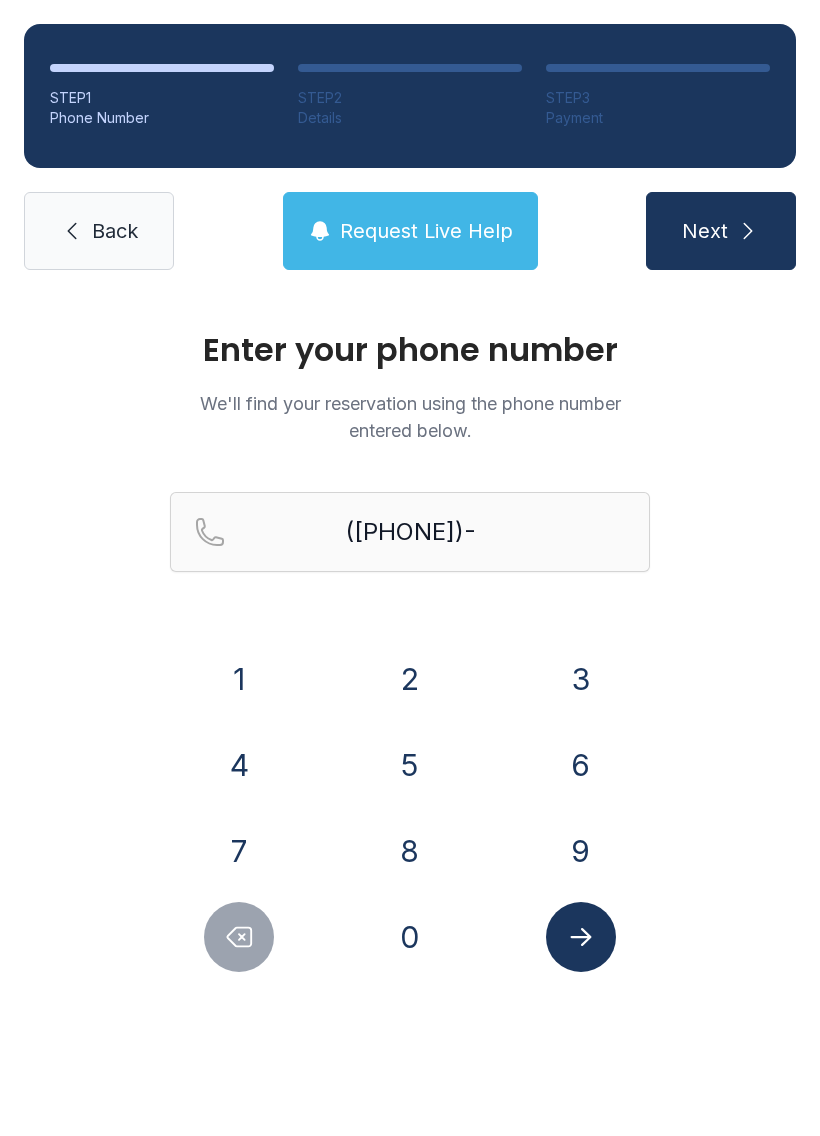 click on "9" at bounding box center [581, 851] 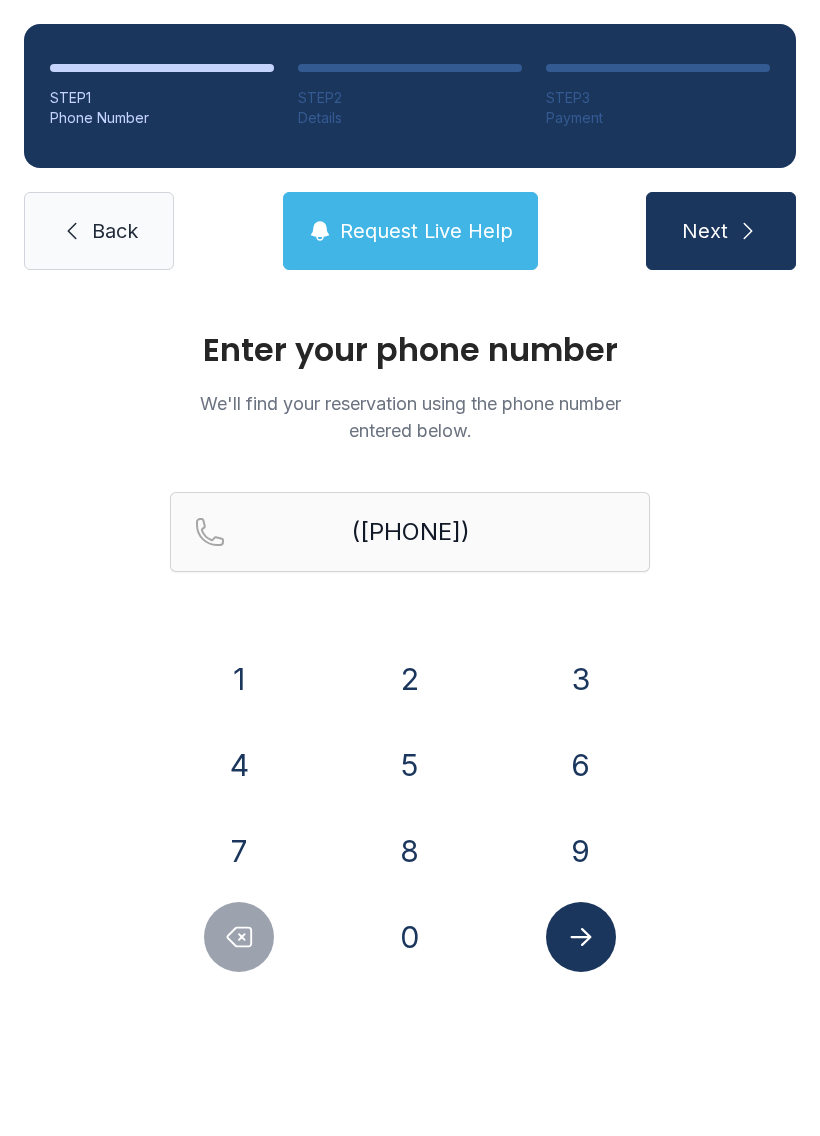 click on "Next" at bounding box center [721, 231] 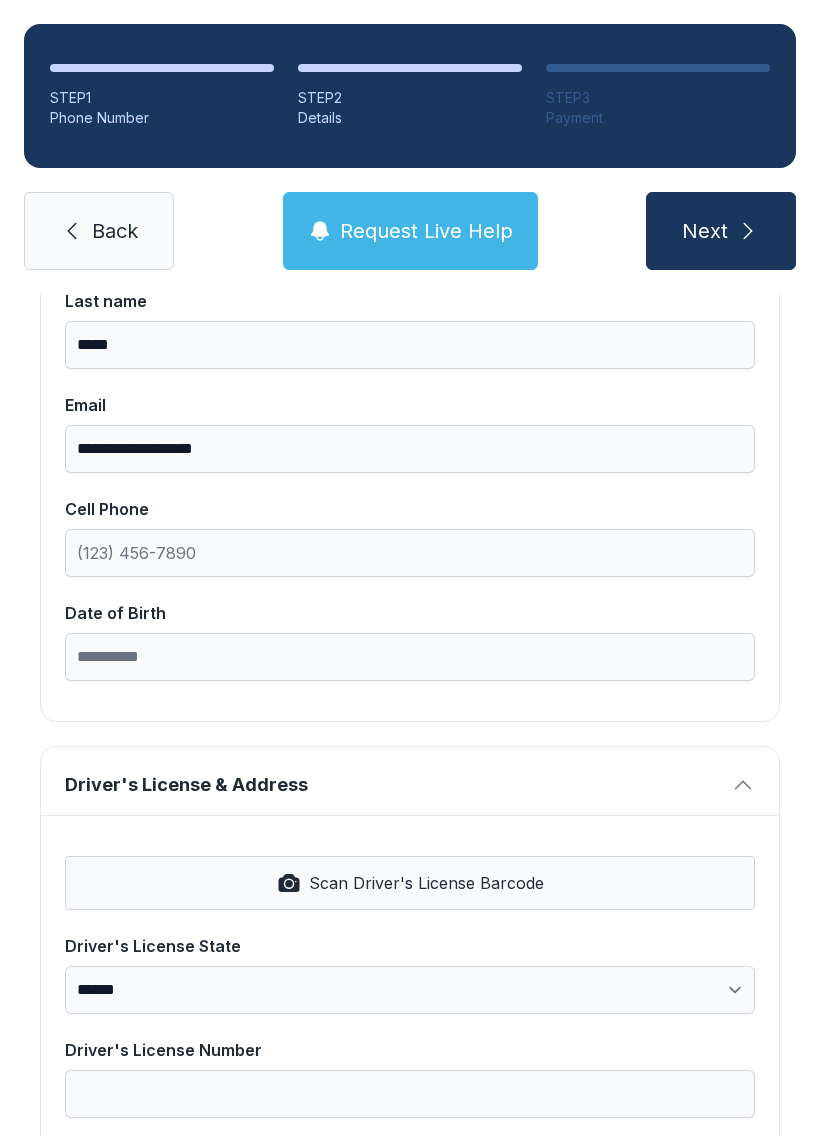 scroll, scrollTop: 236, scrollLeft: 0, axis: vertical 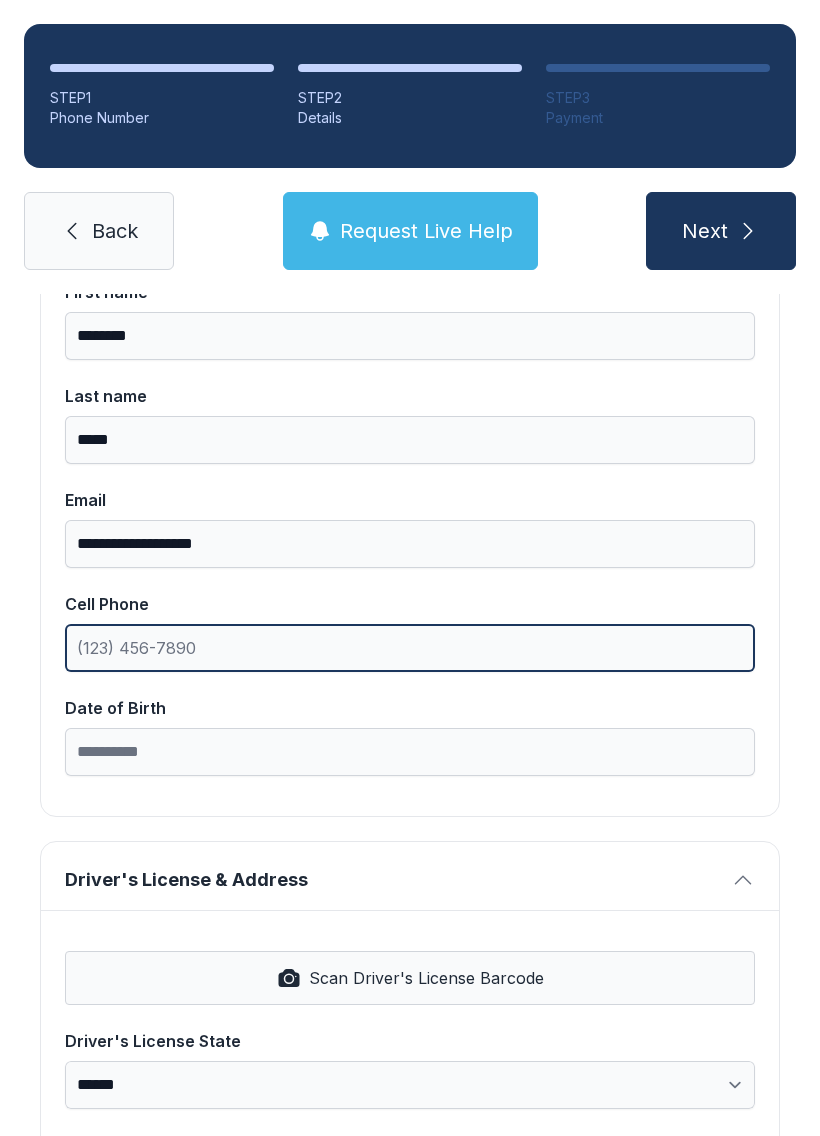 click on "Cell Phone" at bounding box center [410, 648] 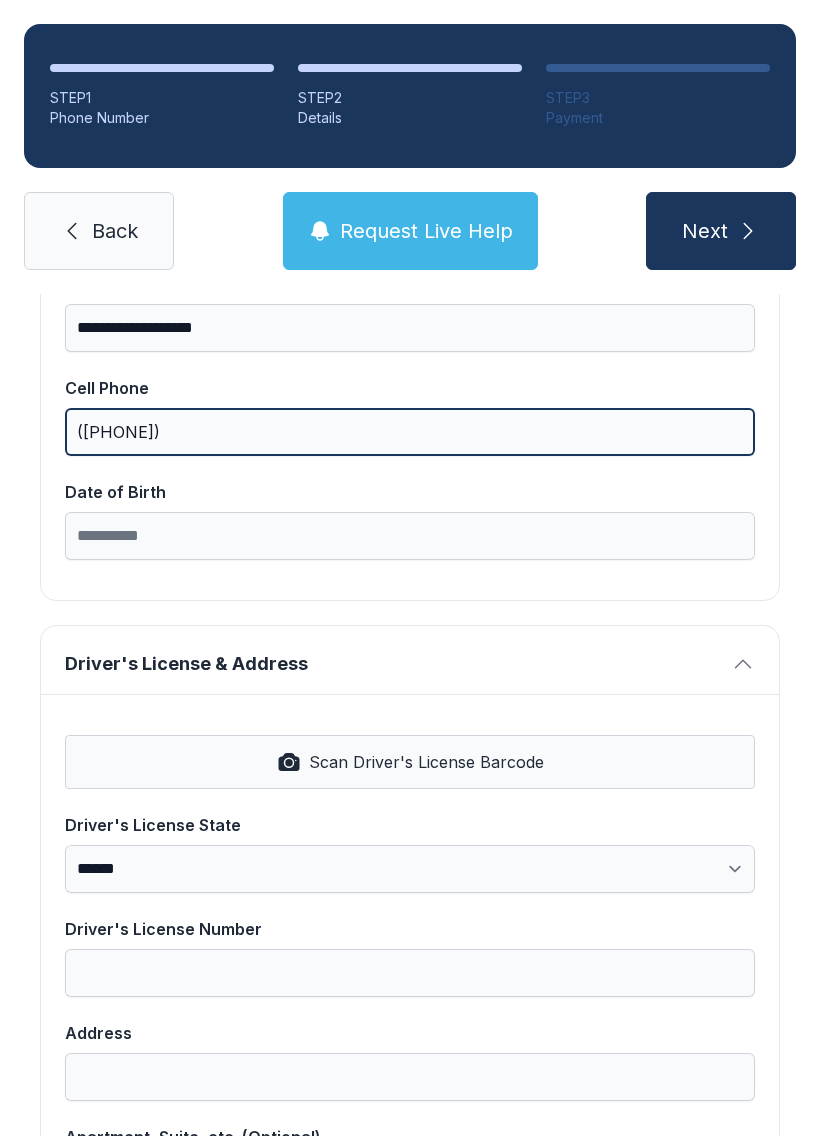 scroll, scrollTop: 443, scrollLeft: 0, axis: vertical 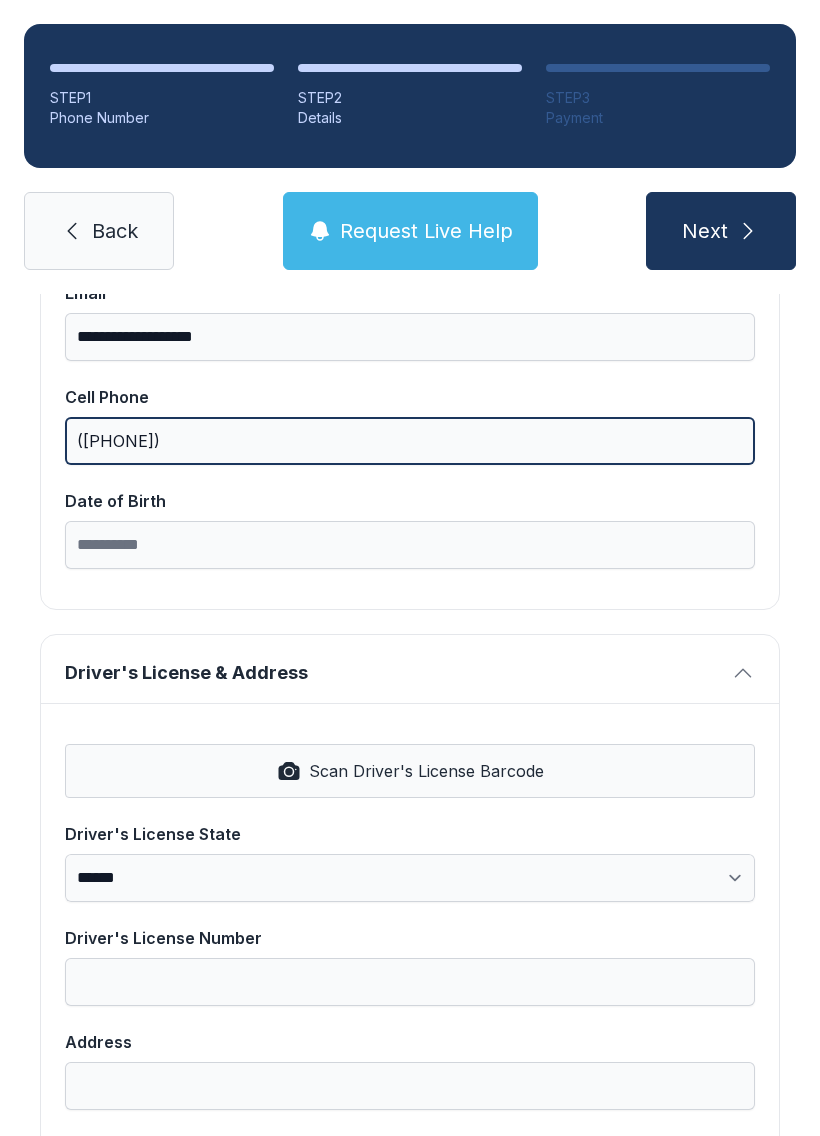 type on "([PHONE])" 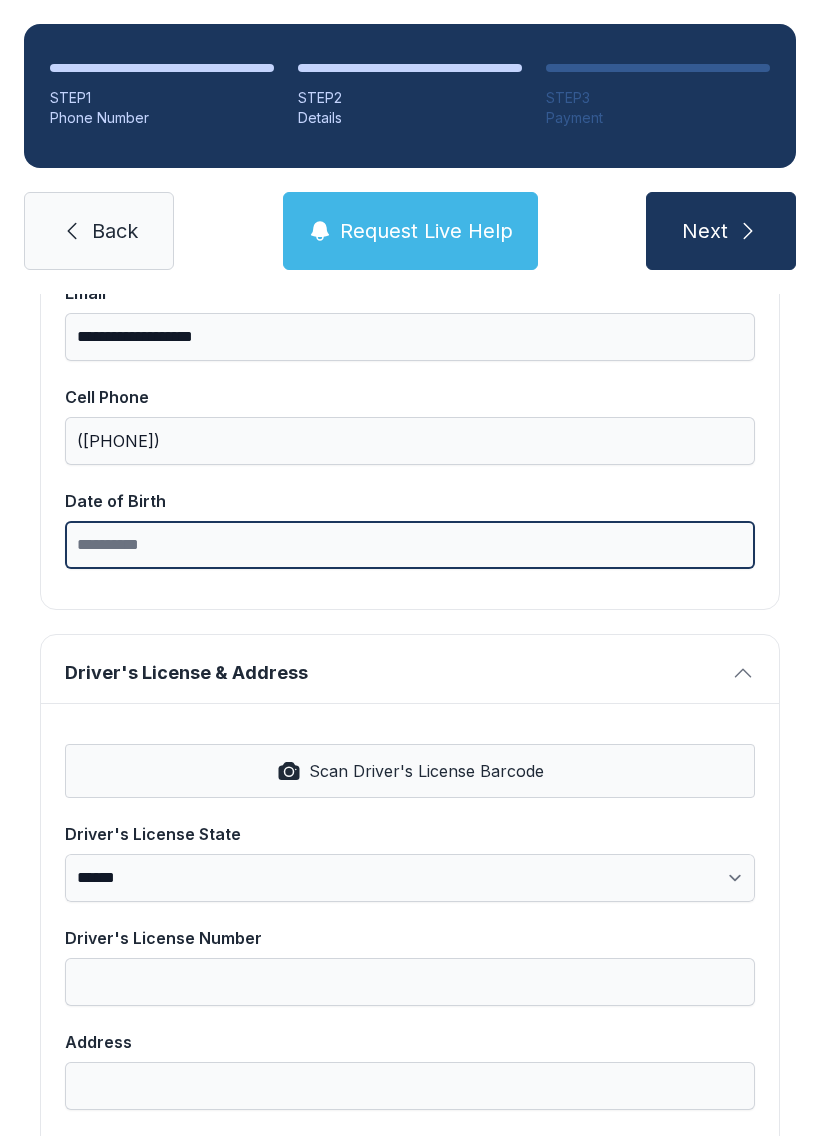 click on "Date of Birth" at bounding box center [410, 545] 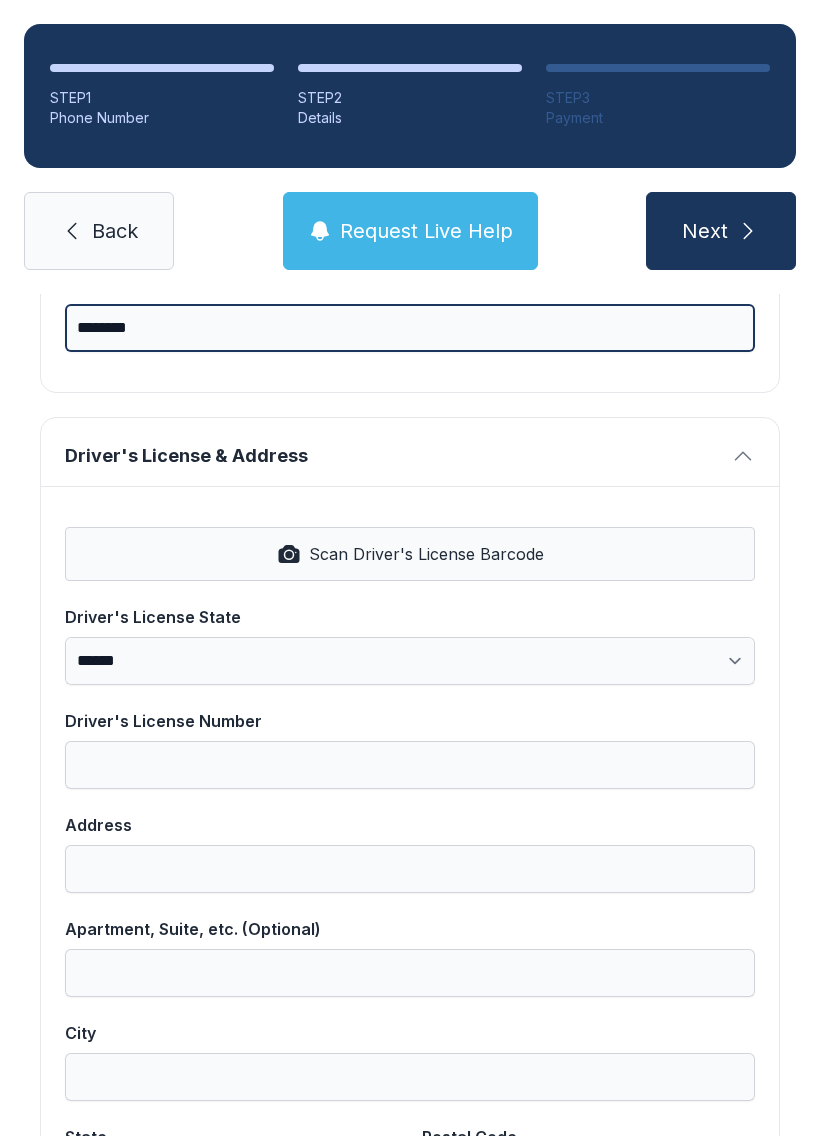 scroll, scrollTop: 663, scrollLeft: 0, axis: vertical 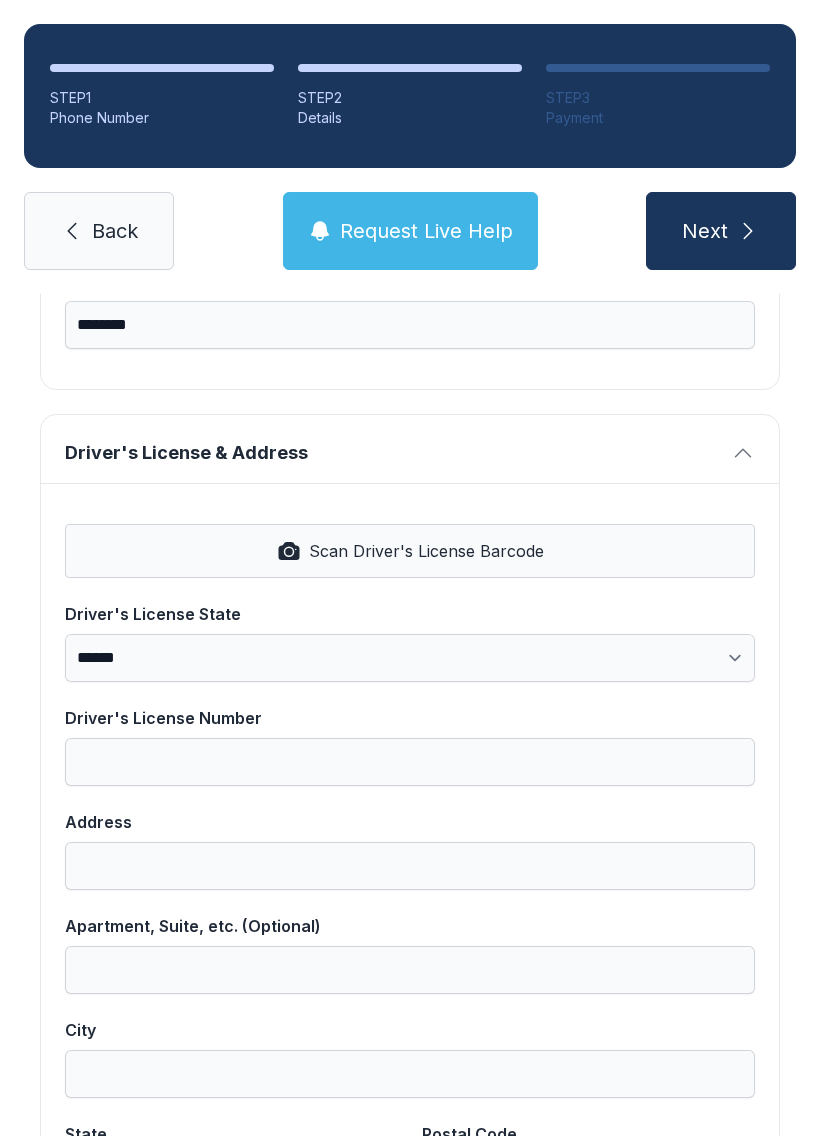 click on "**********" at bounding box center (410, 862) 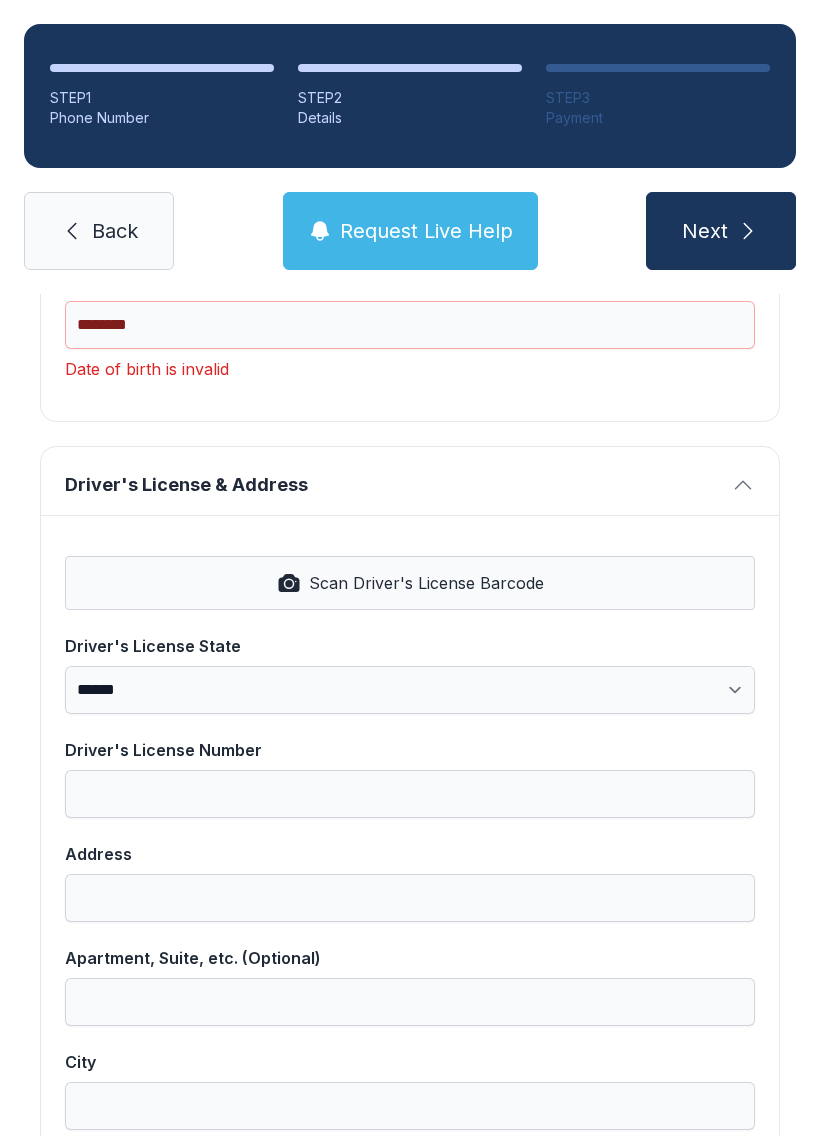 scroll, scrollTop: 536, scrollLeft: 0, axis: vertical 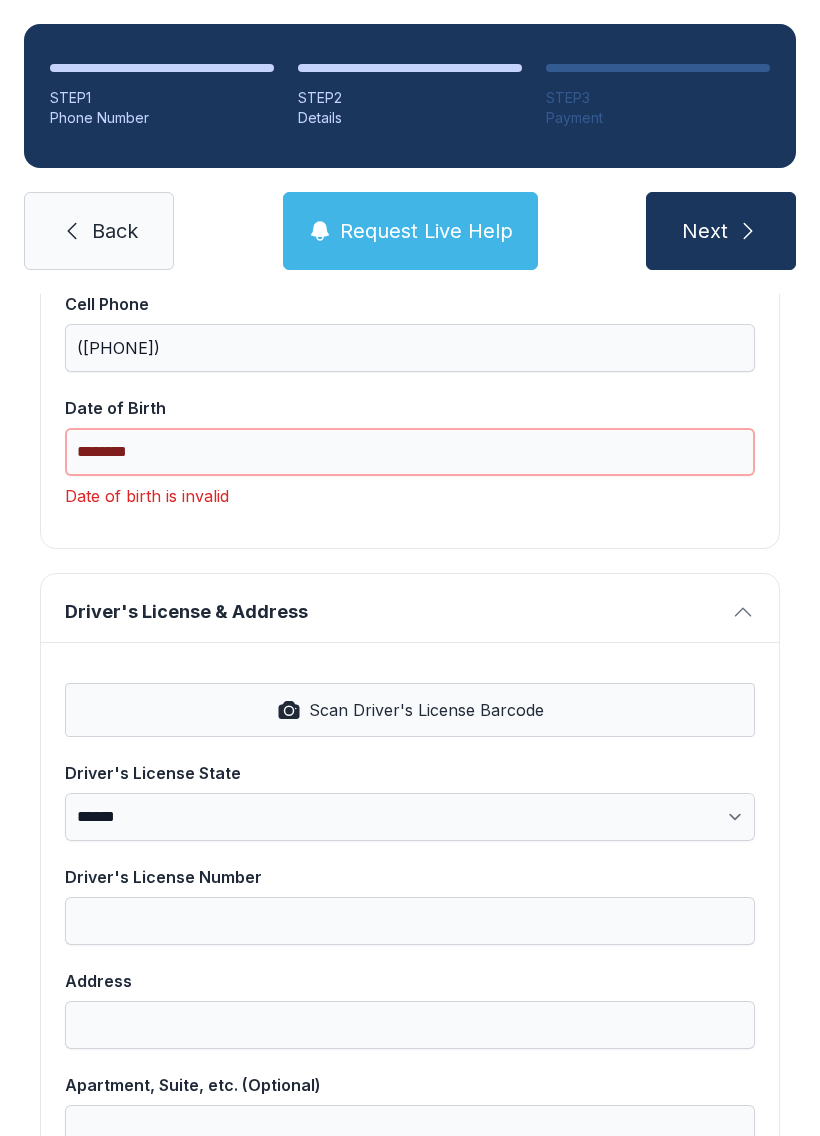 click on "********" at bounding box center [410, 452] 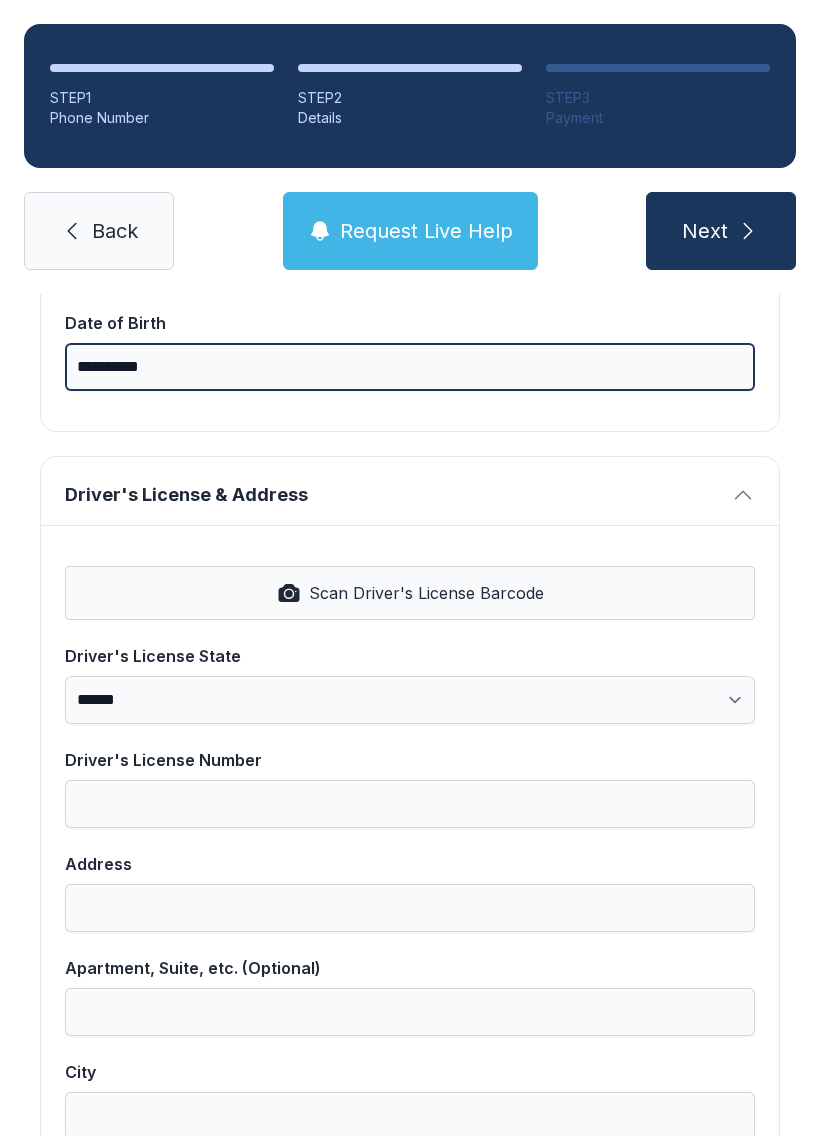 scroll, scrollTop: 681, scrollLeft: 0, axis: vertical 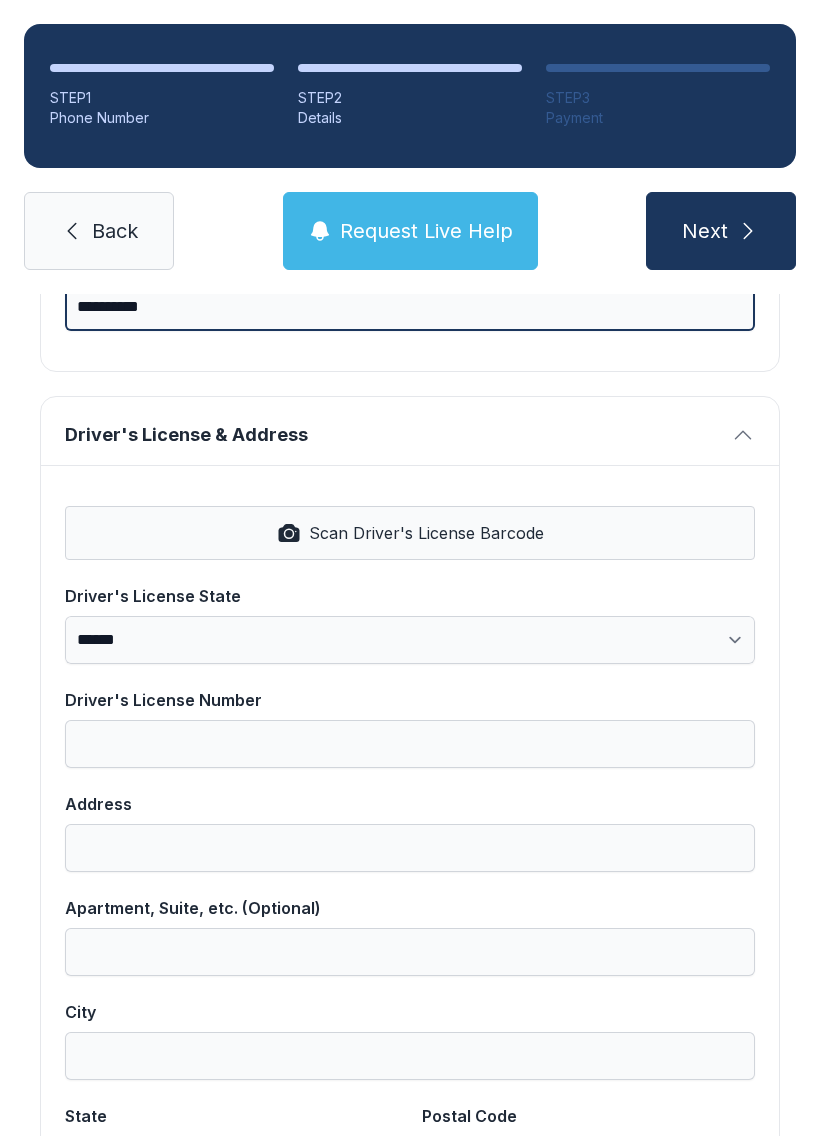 type on "**********" 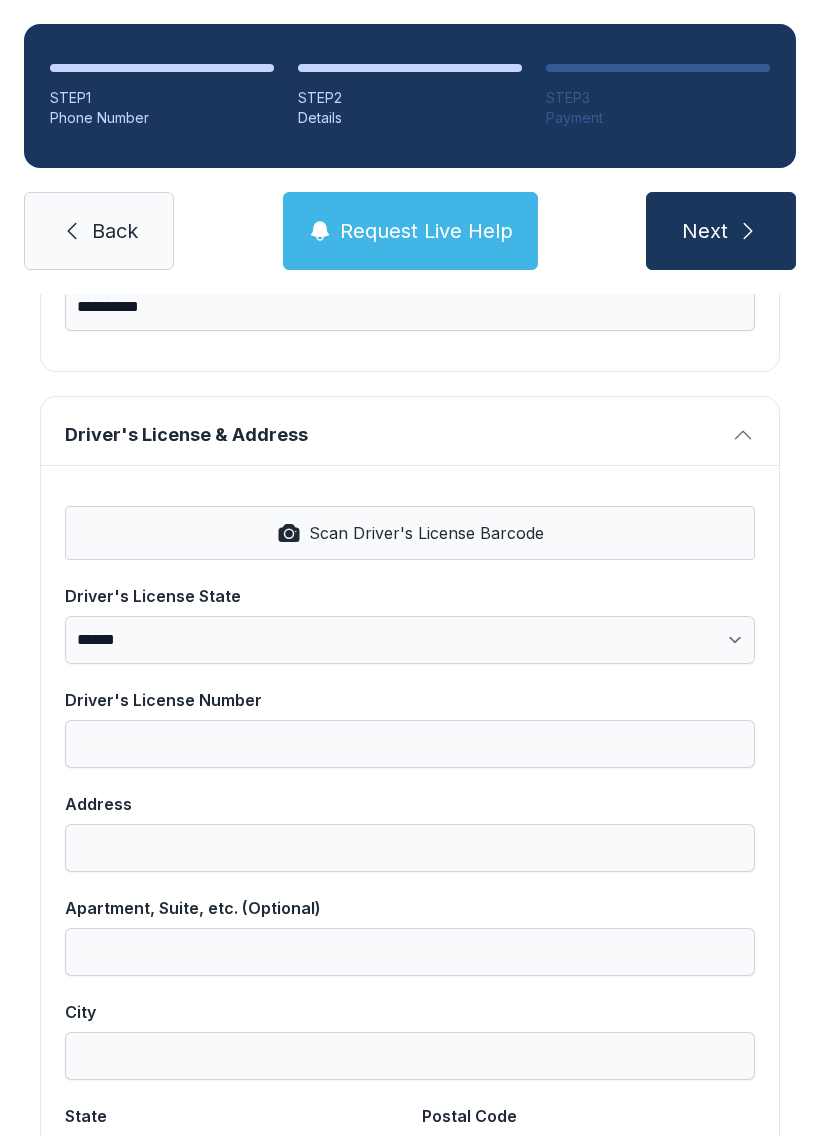 click on "Scan Driver's License Barcode" at bounding box center (426, 533) 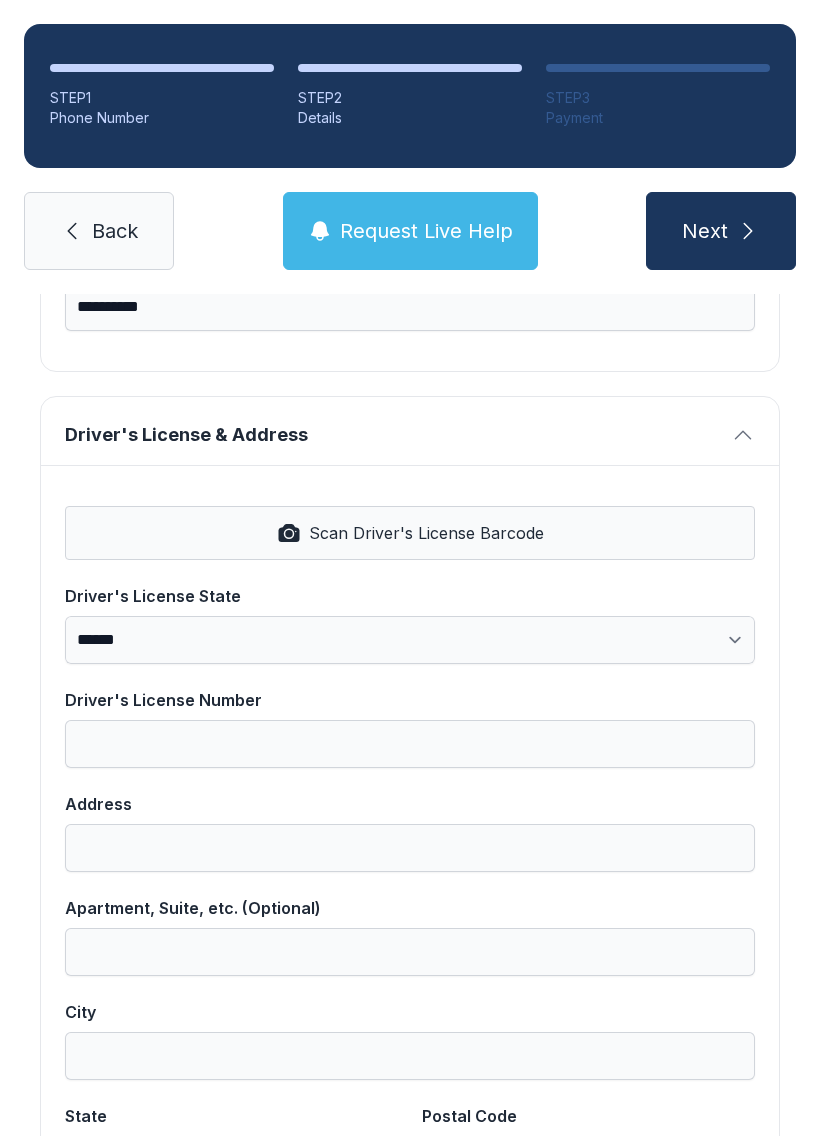 select on "**" 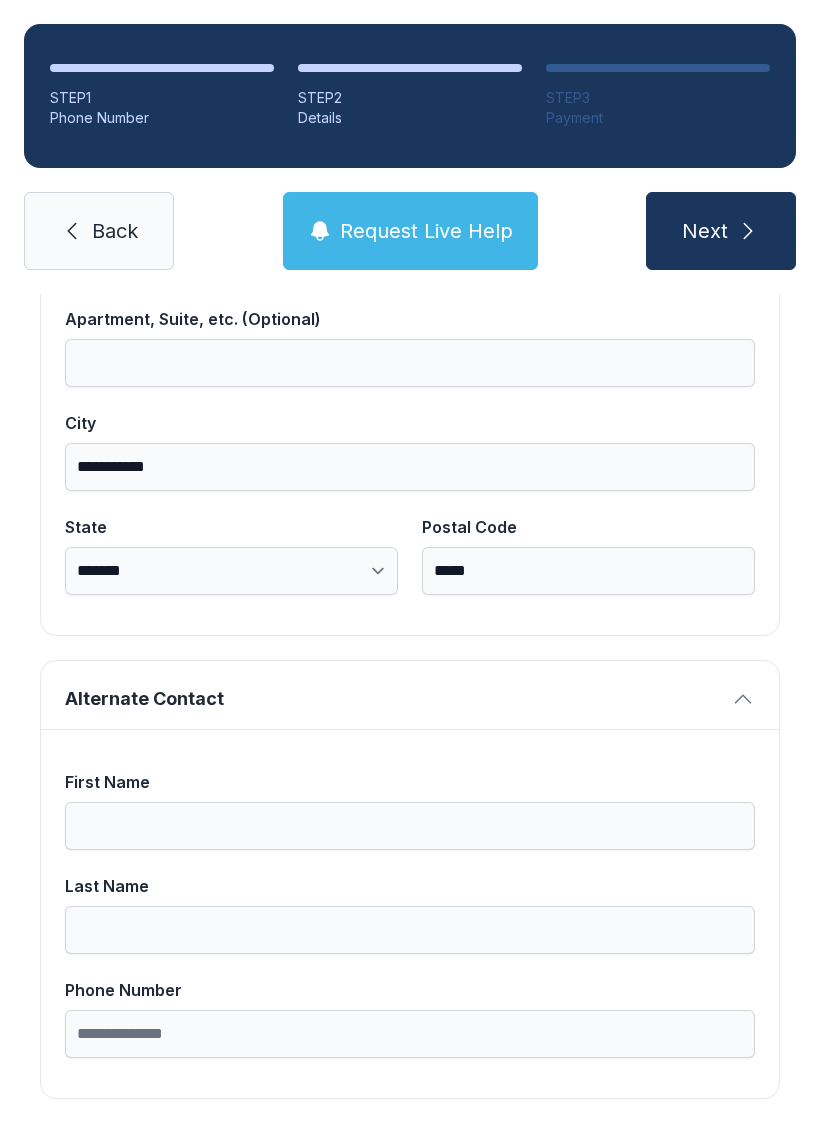 scroll, scrollTop: 1269, scrollLeft: 0, axis: vertical 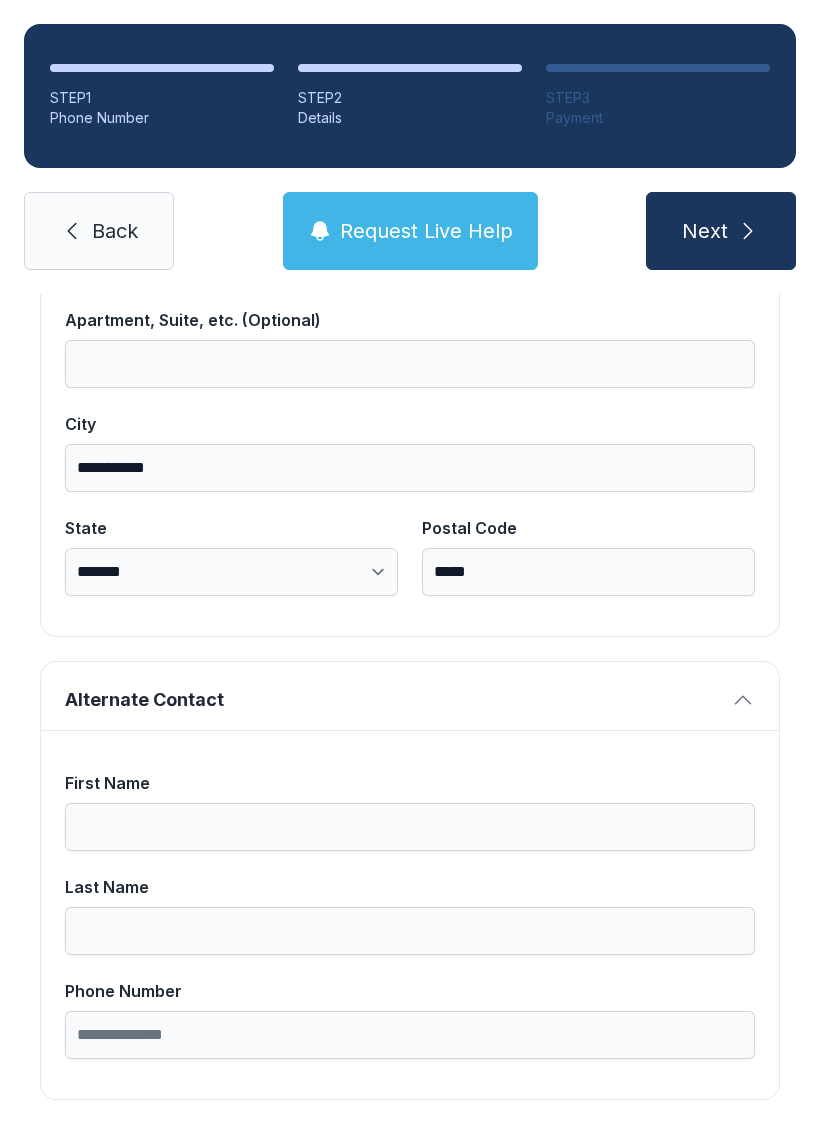 click 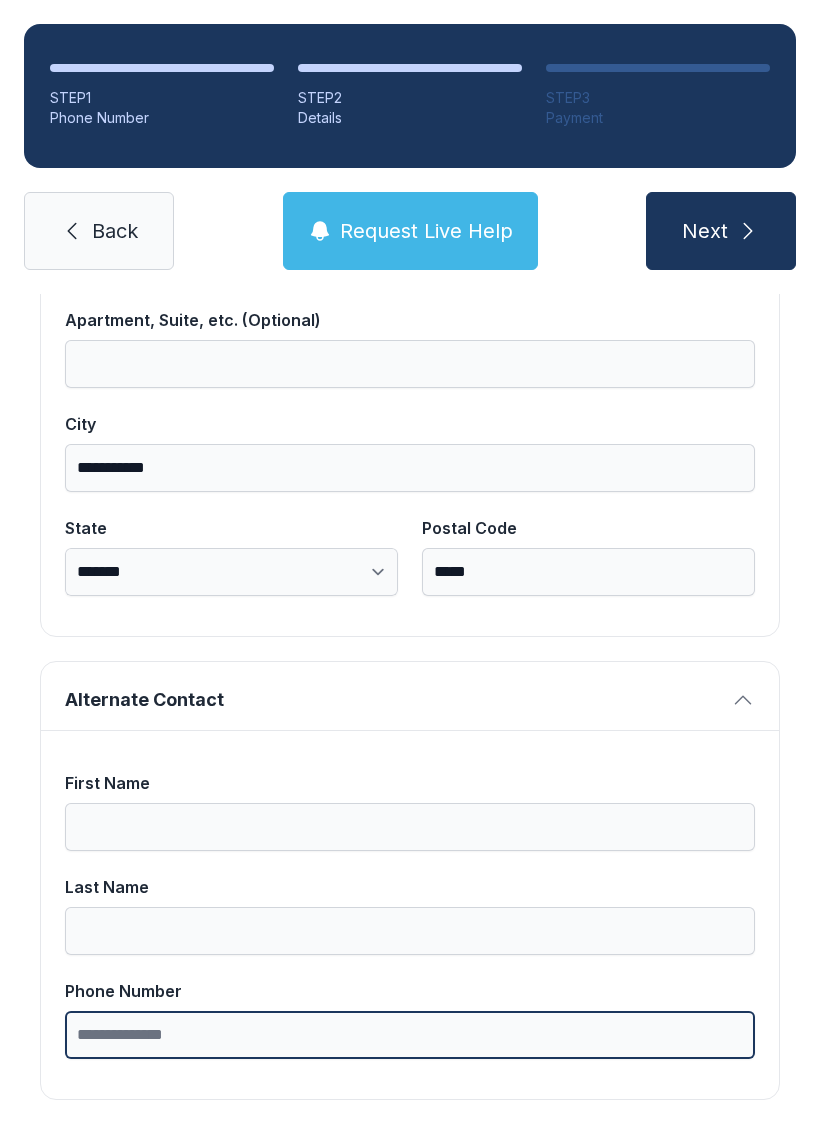 type on "*" 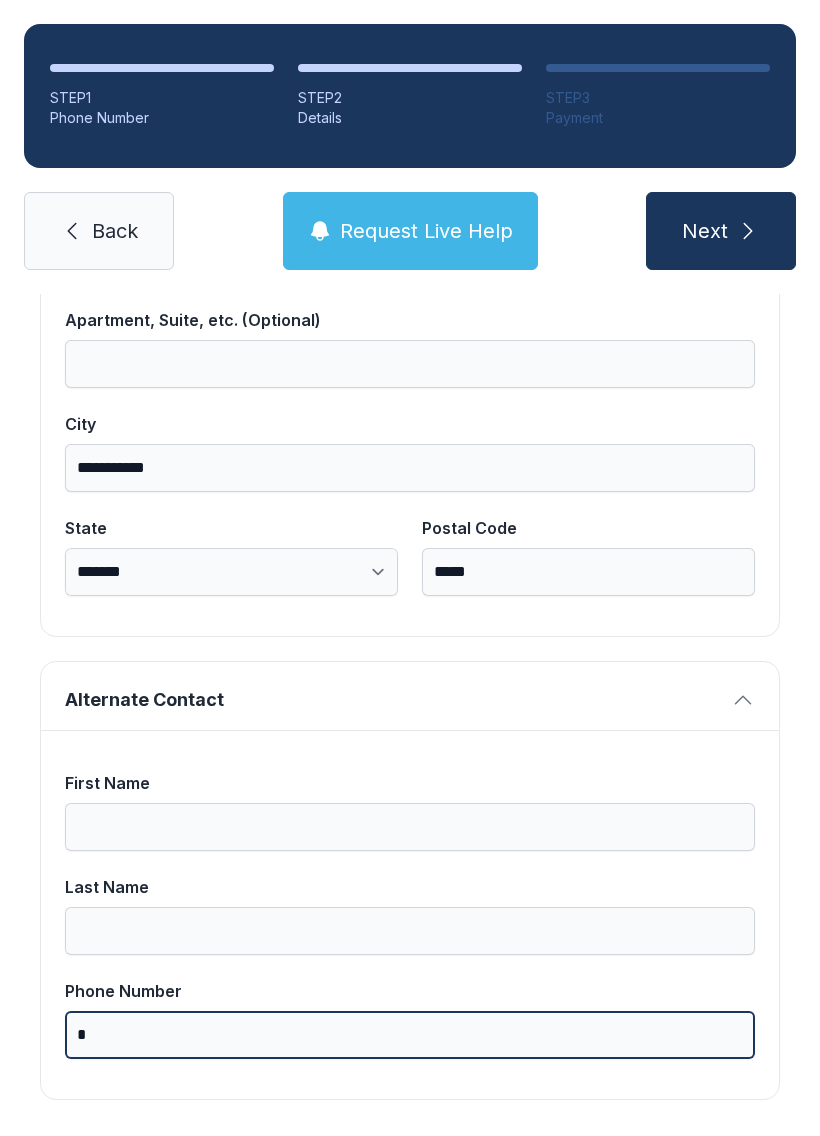 scroll, scrollTop: 44, scrollLeft: 0, axis: vertical 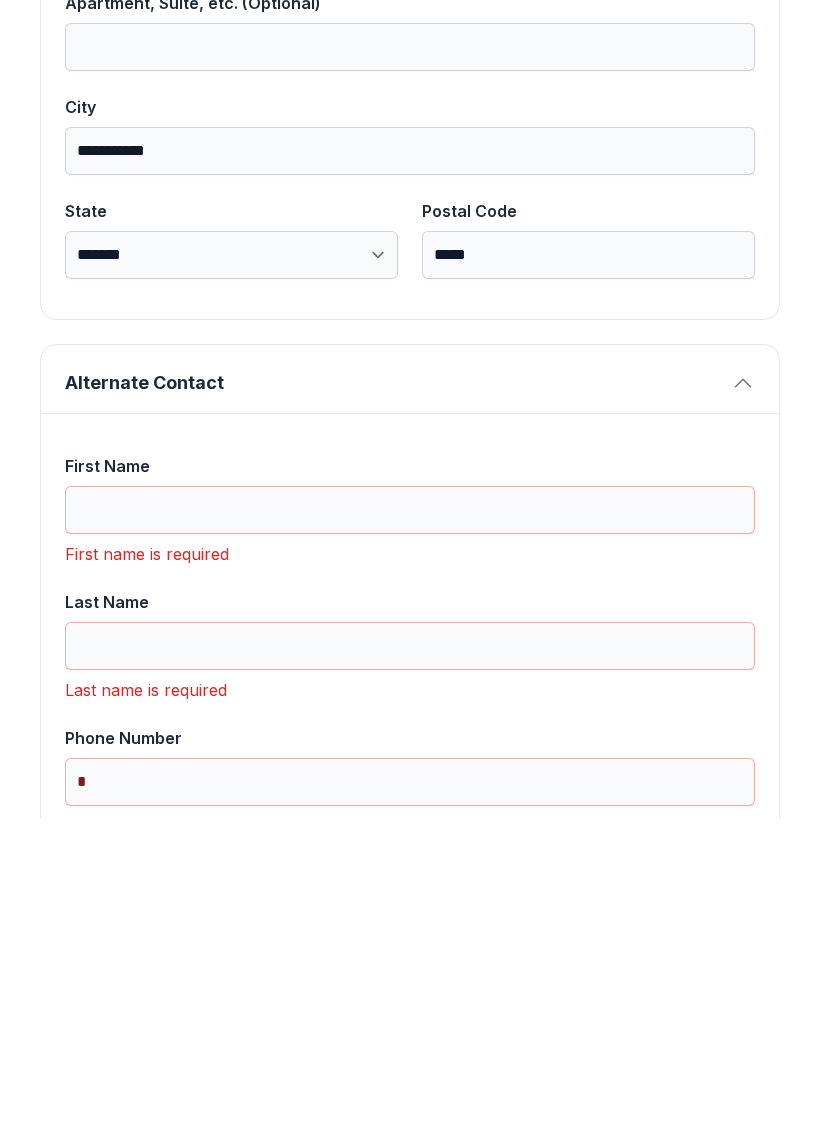 click on "First Name" at bounding box center (410, 827) 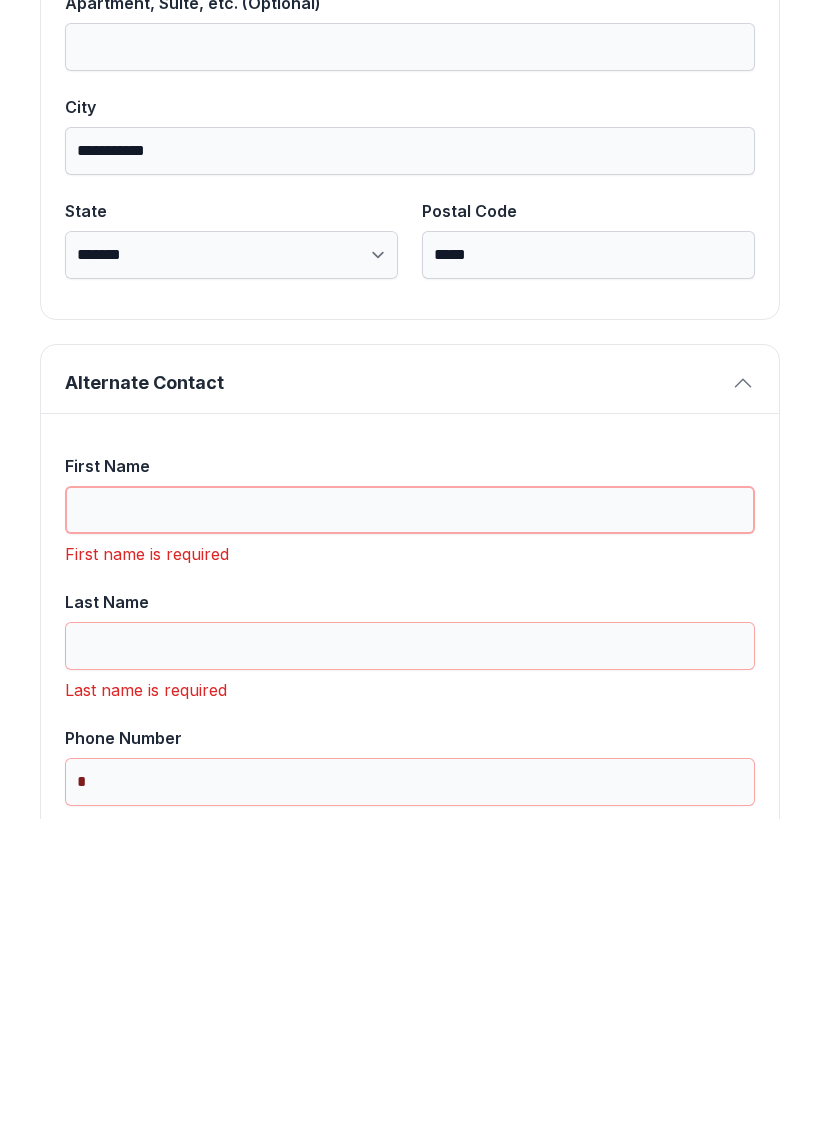 type 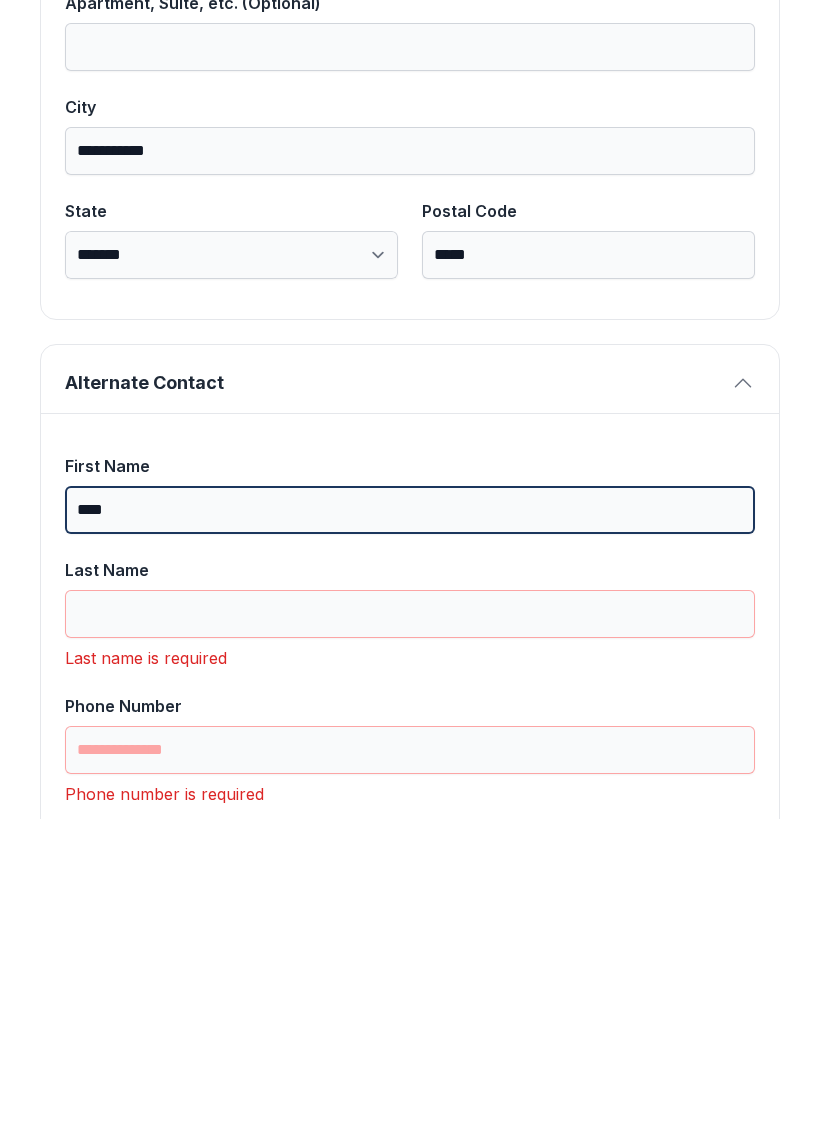 type on "****" 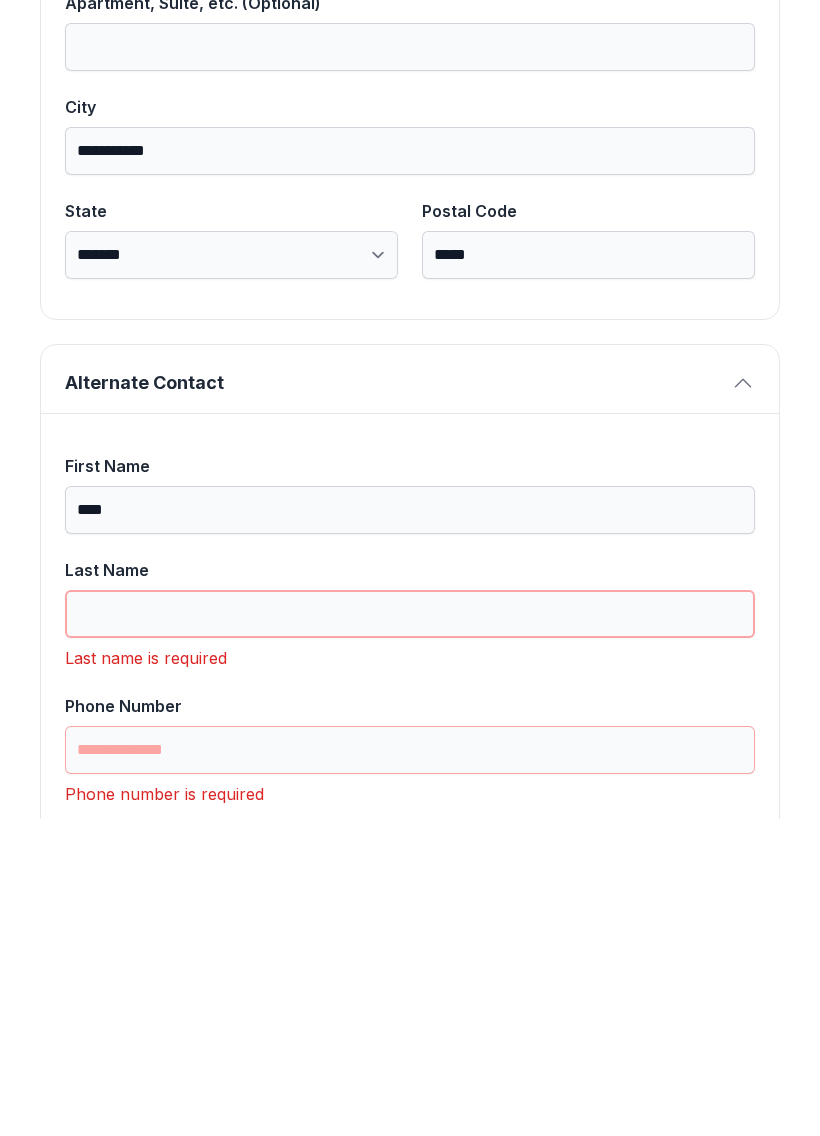 click on "Last Name" at bounding box center [410, 931] 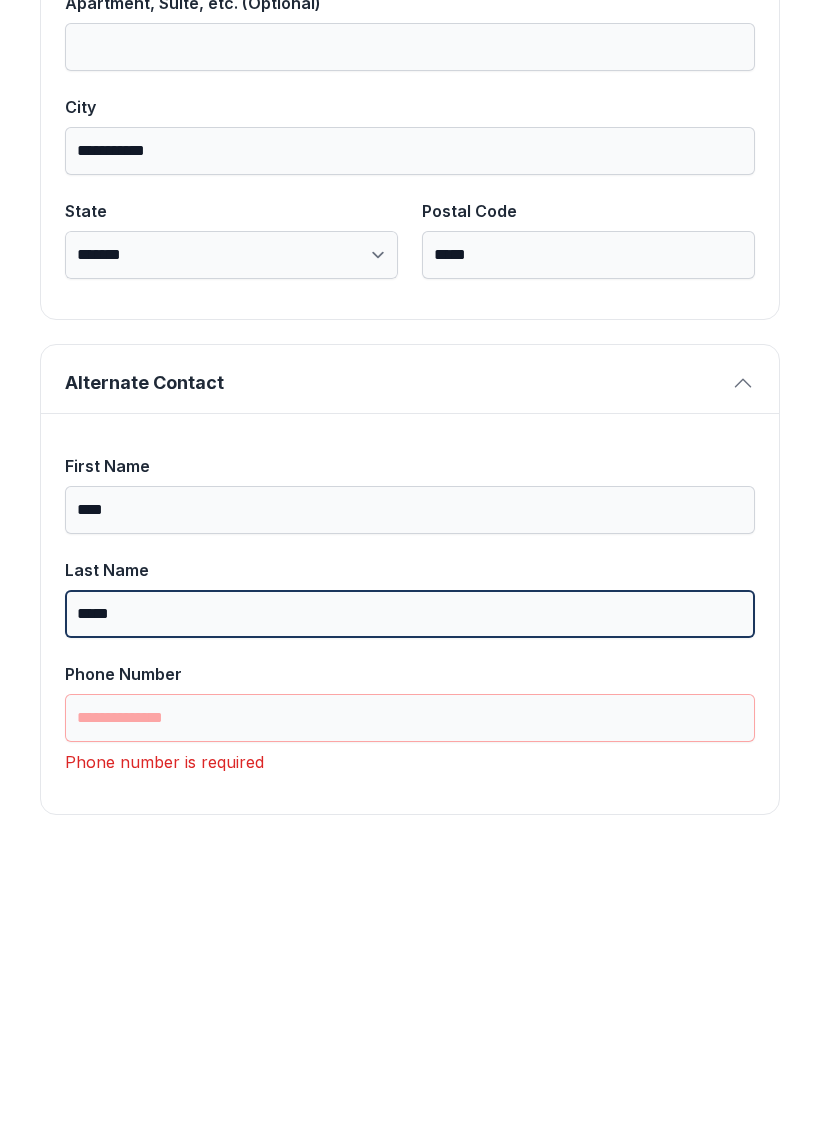 type on "*****" 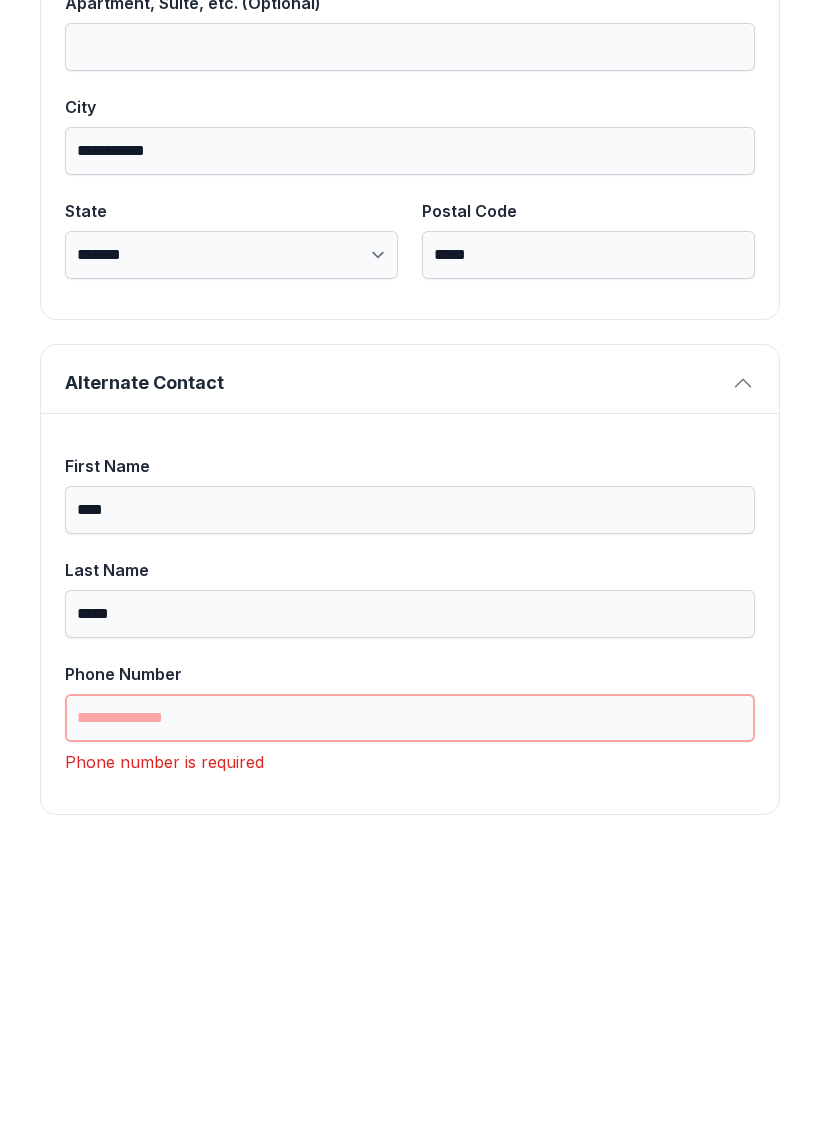 click on "Phone Number" at bounding box center (410, 1035) 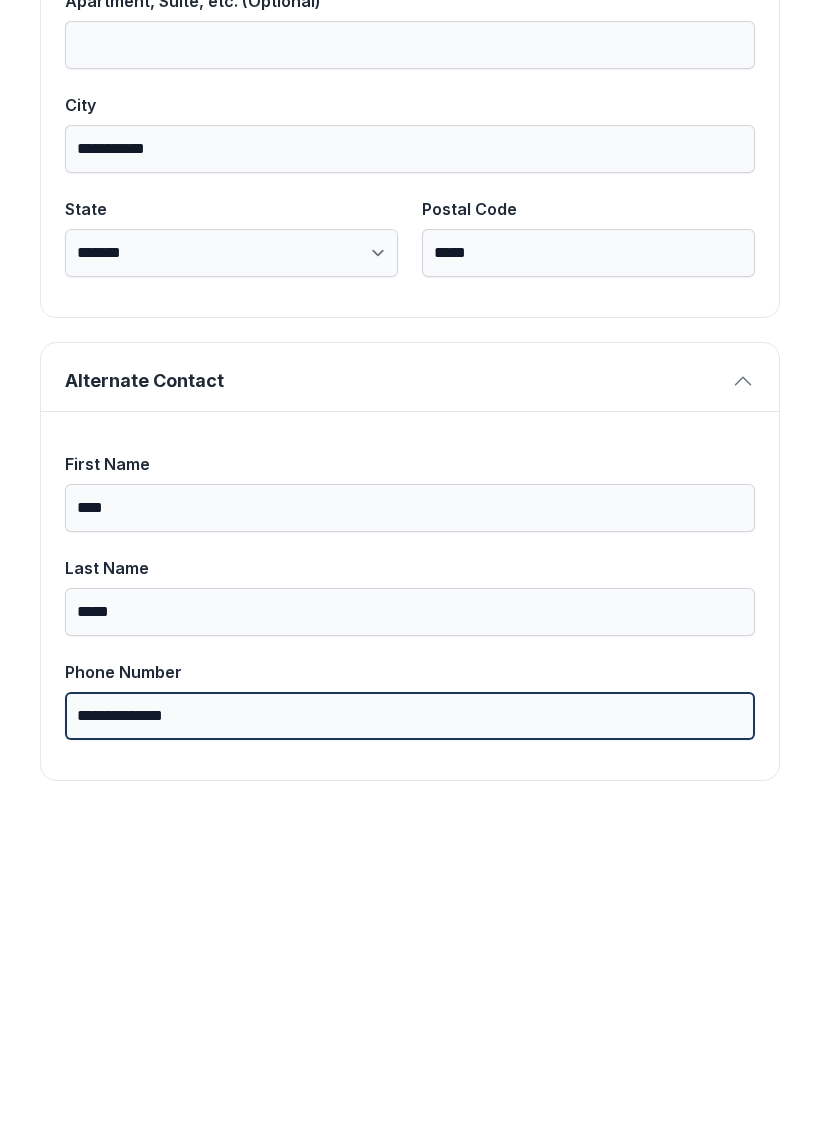 scroll, scrollTop: 1269, scrollLeft: 0, axis: vertical 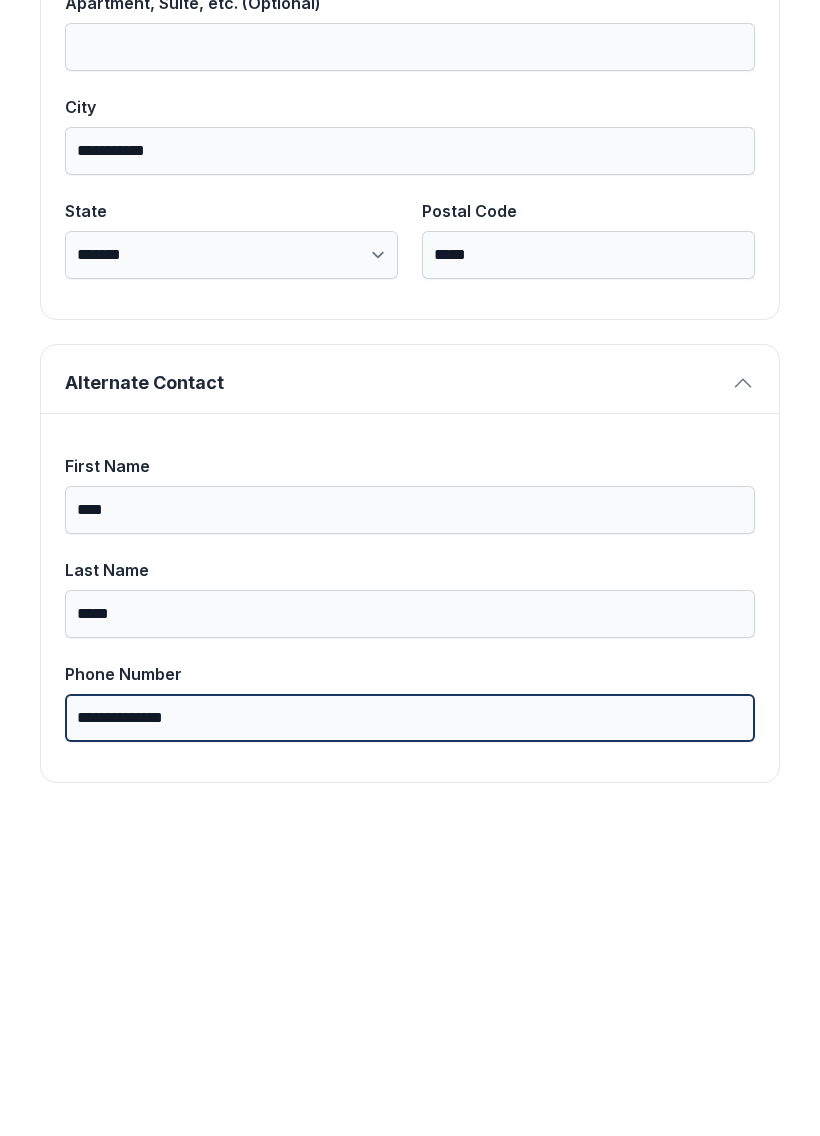 type on "**********" 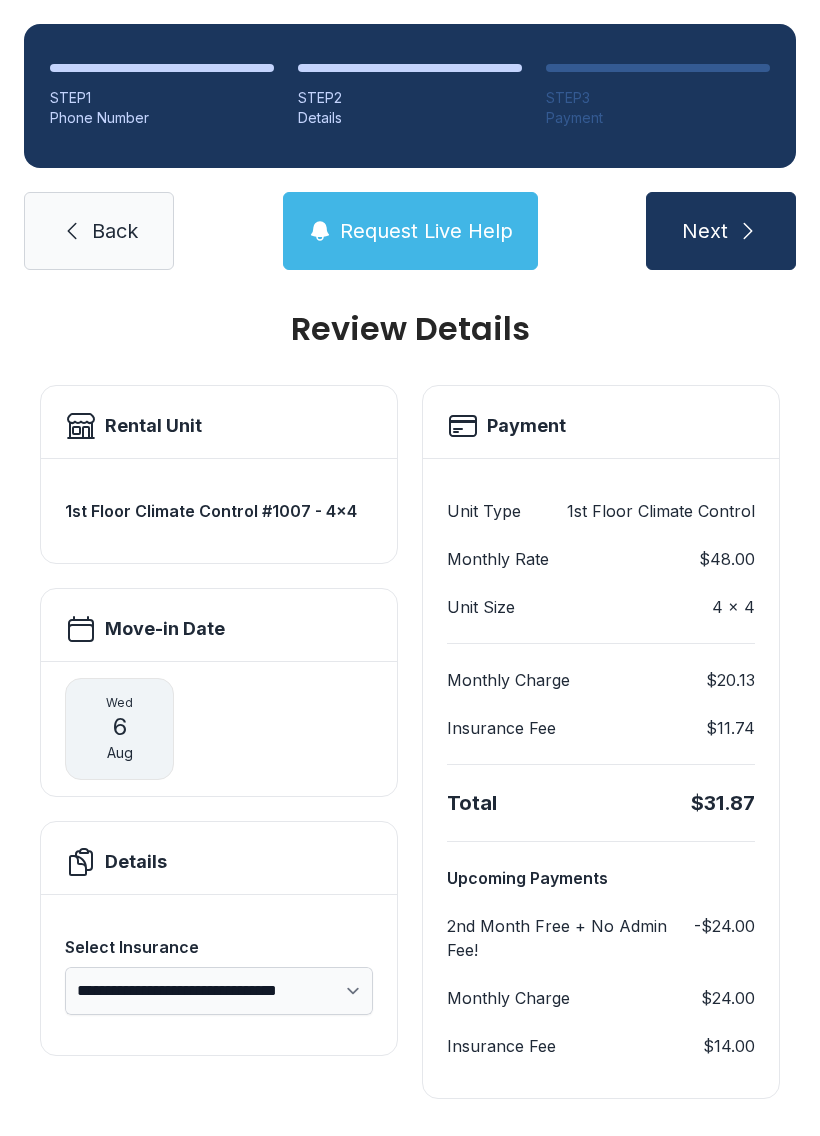 scroll, scrollTop: 20, scrollLeft: 0, axis: vertical 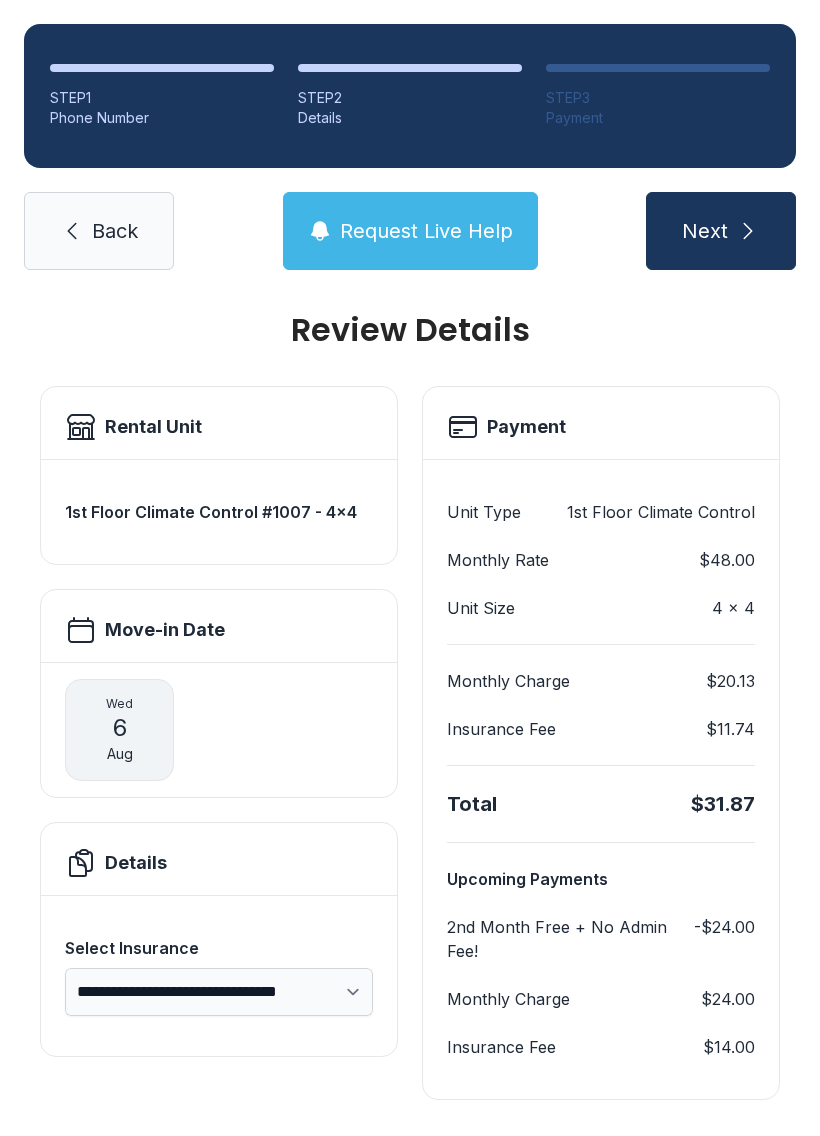 click on "Next" at bounding box center (721, 231) 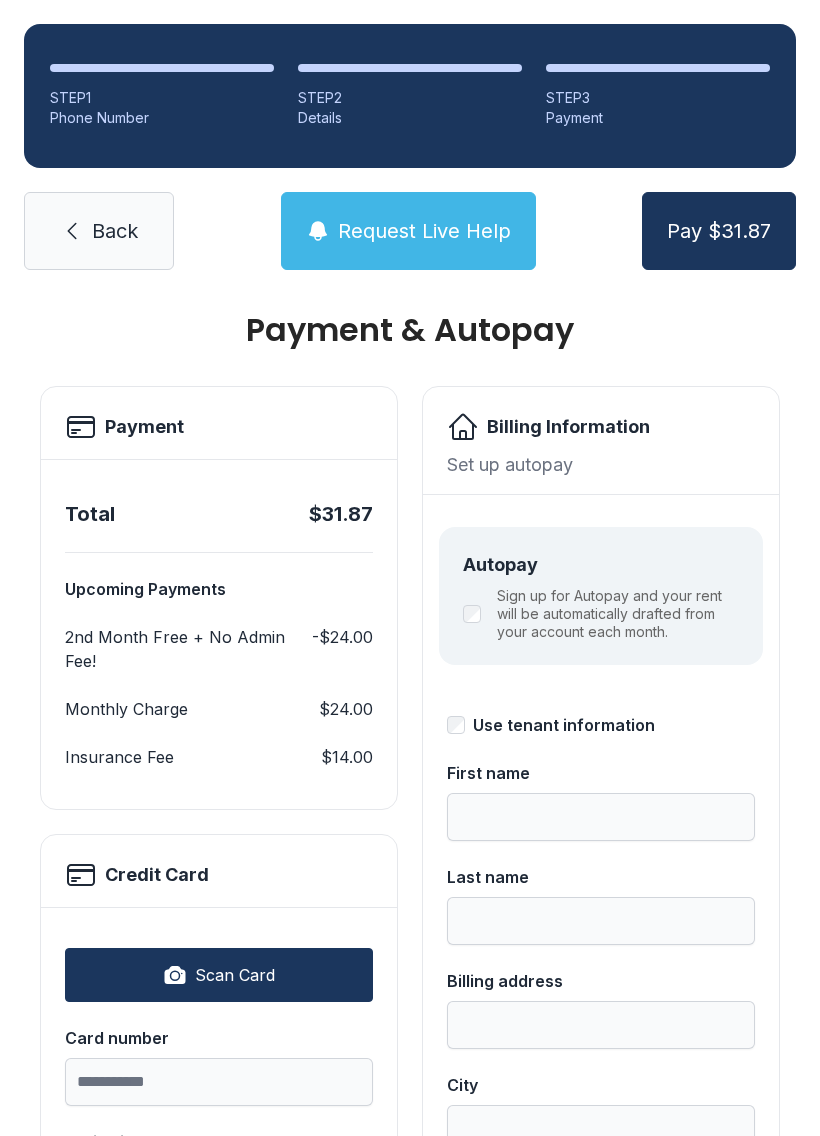 scroll, scrollTop: 0, scrollLeft: 0, axis: both 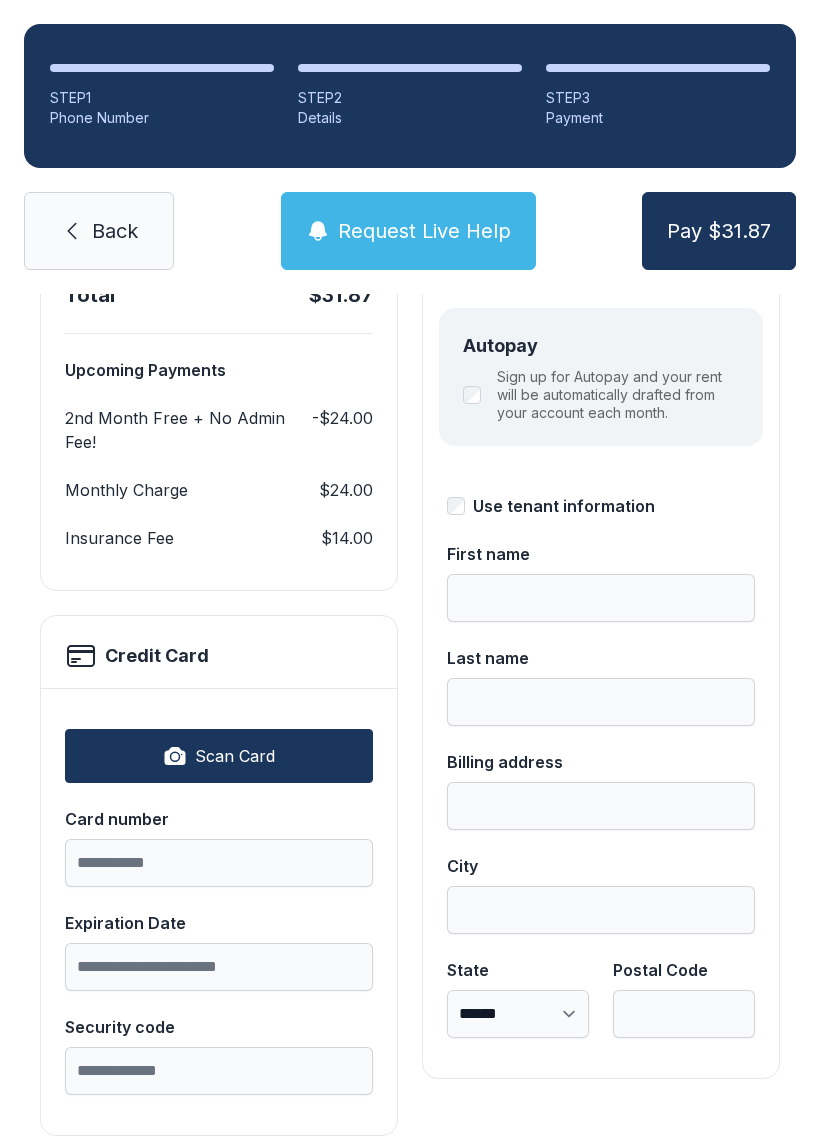 click on "Scan Card" at bounding box center [235, 756] 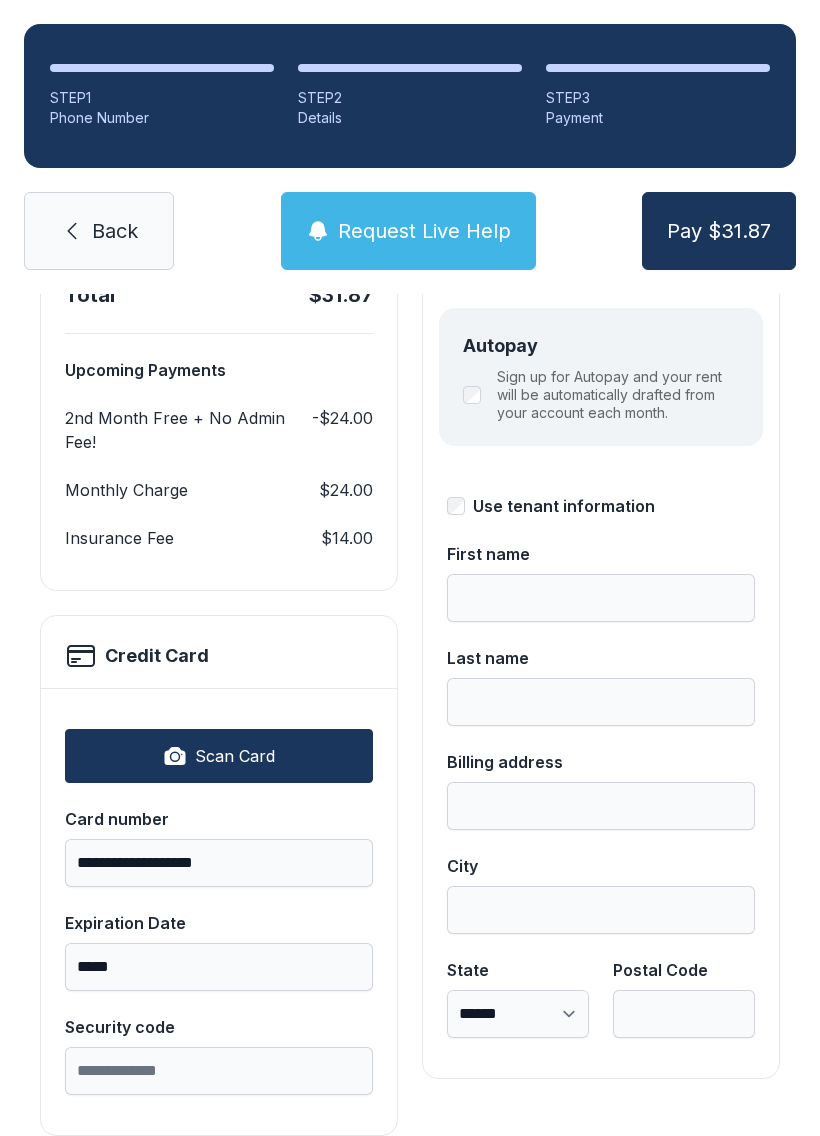 type on "**********" 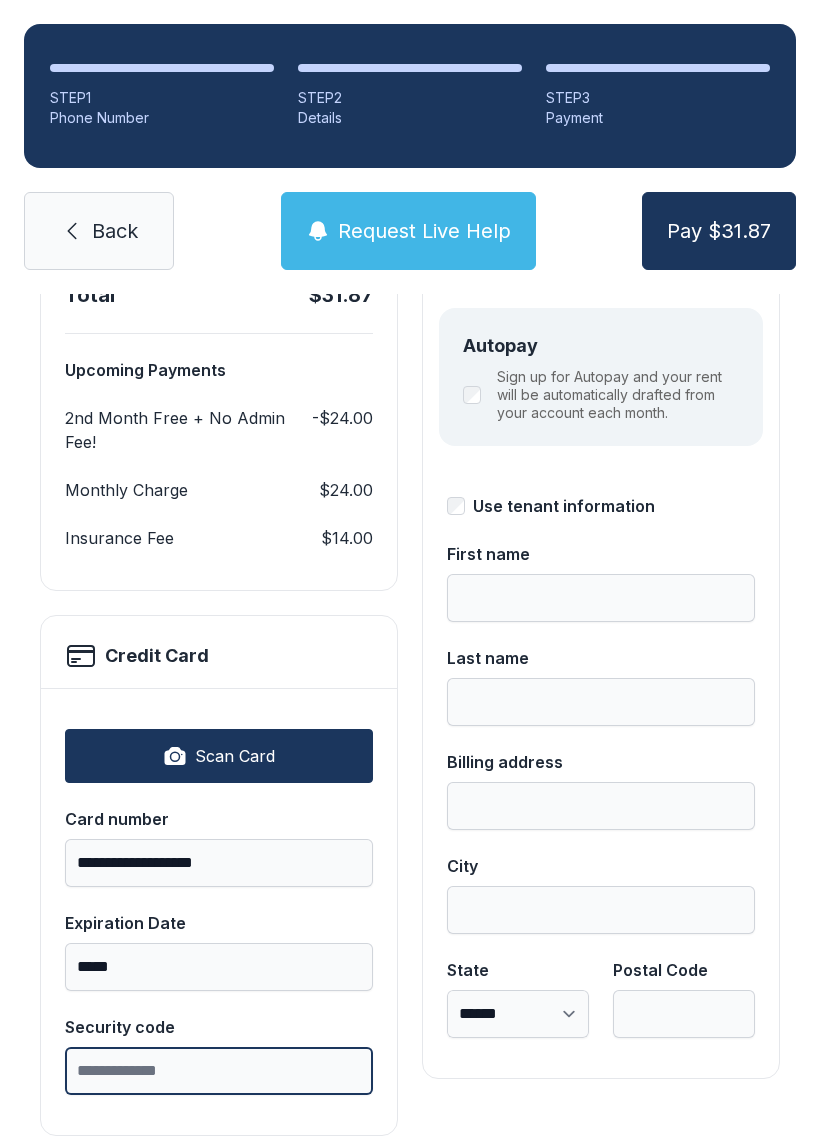 click on "Security code" at bounding box center (219, 1071) 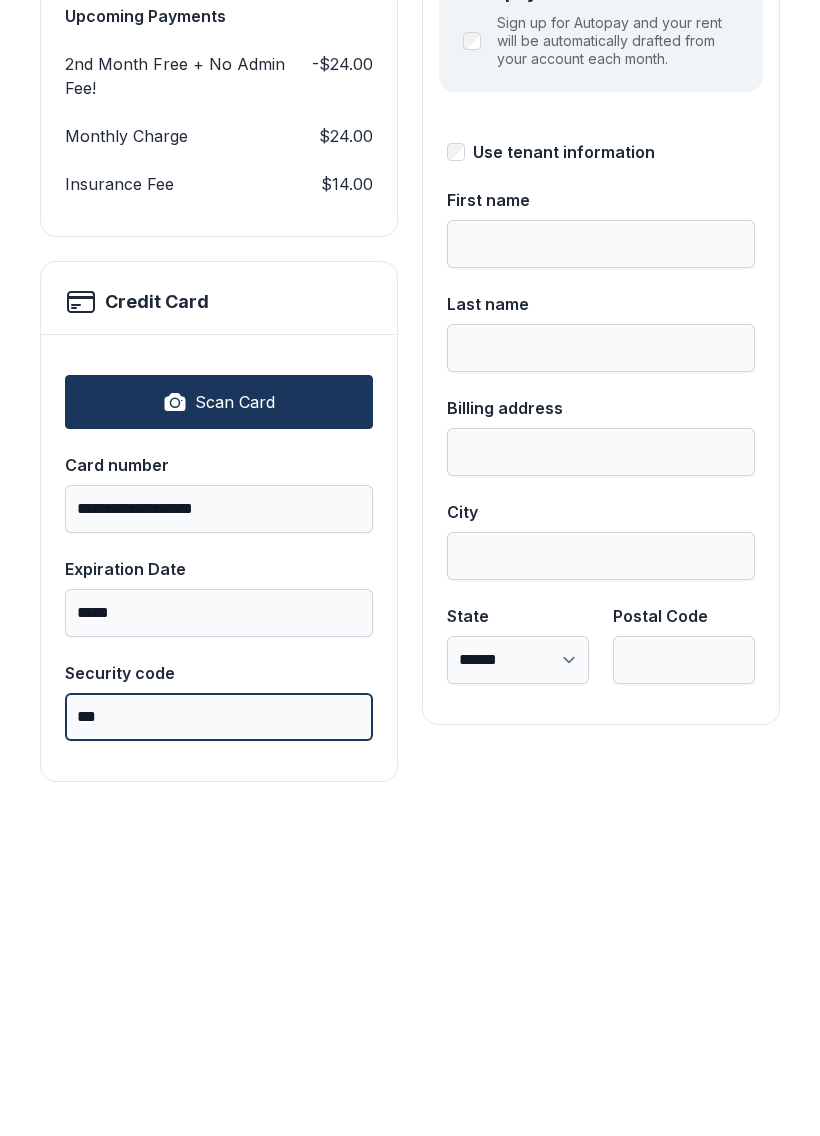 scroll, scrollTop: 275, scrollLeft: 0, axis: vertical 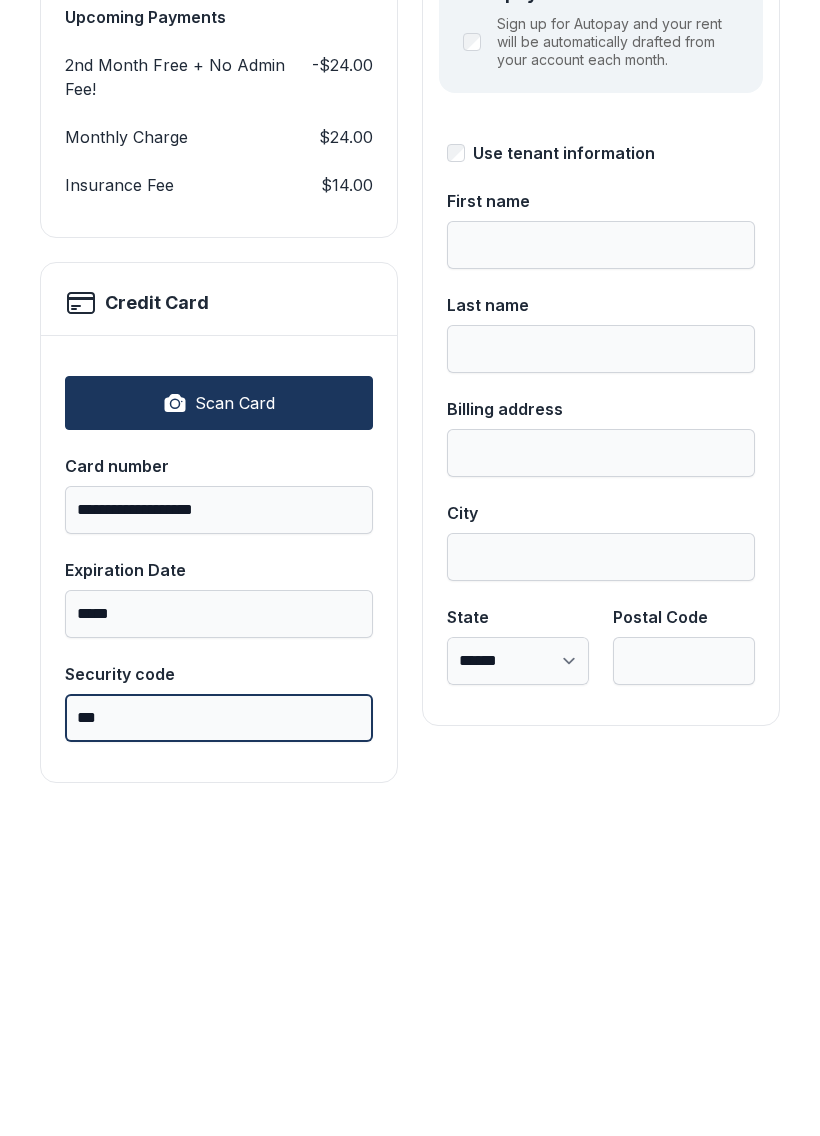 type on "***" 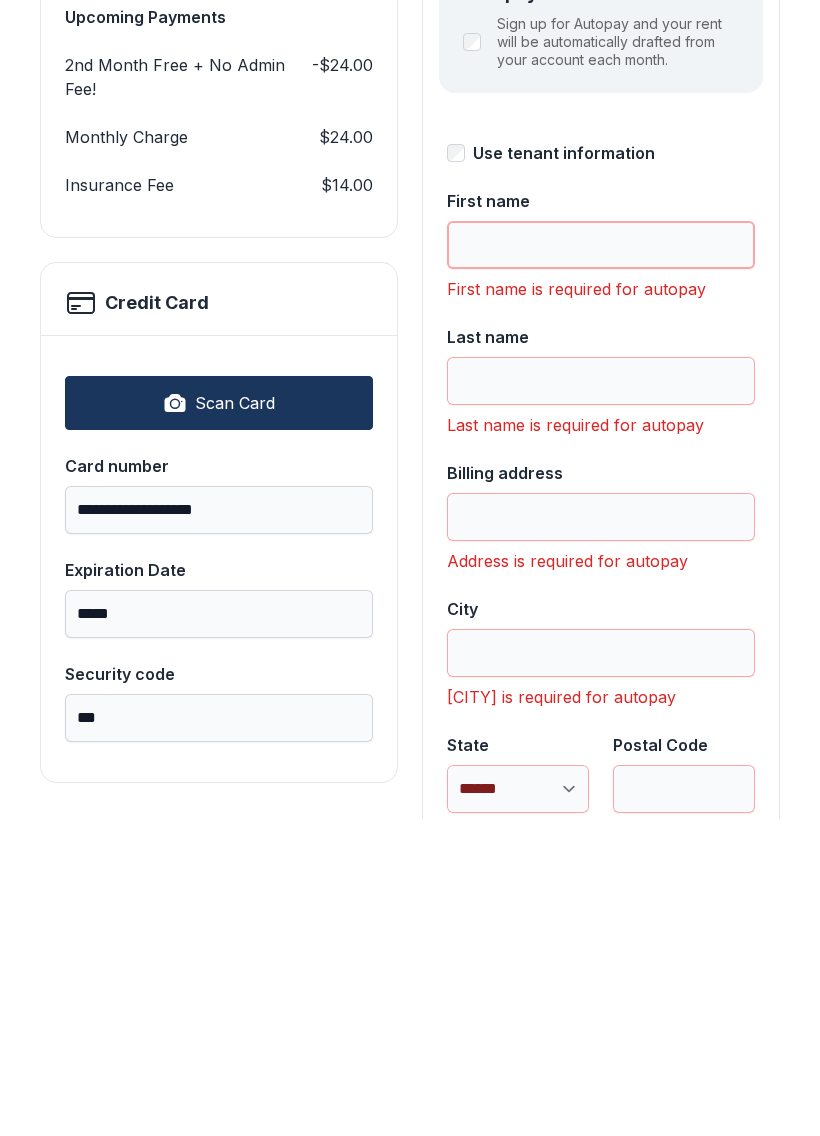 click on "First name" at bounding box center [601, 562] 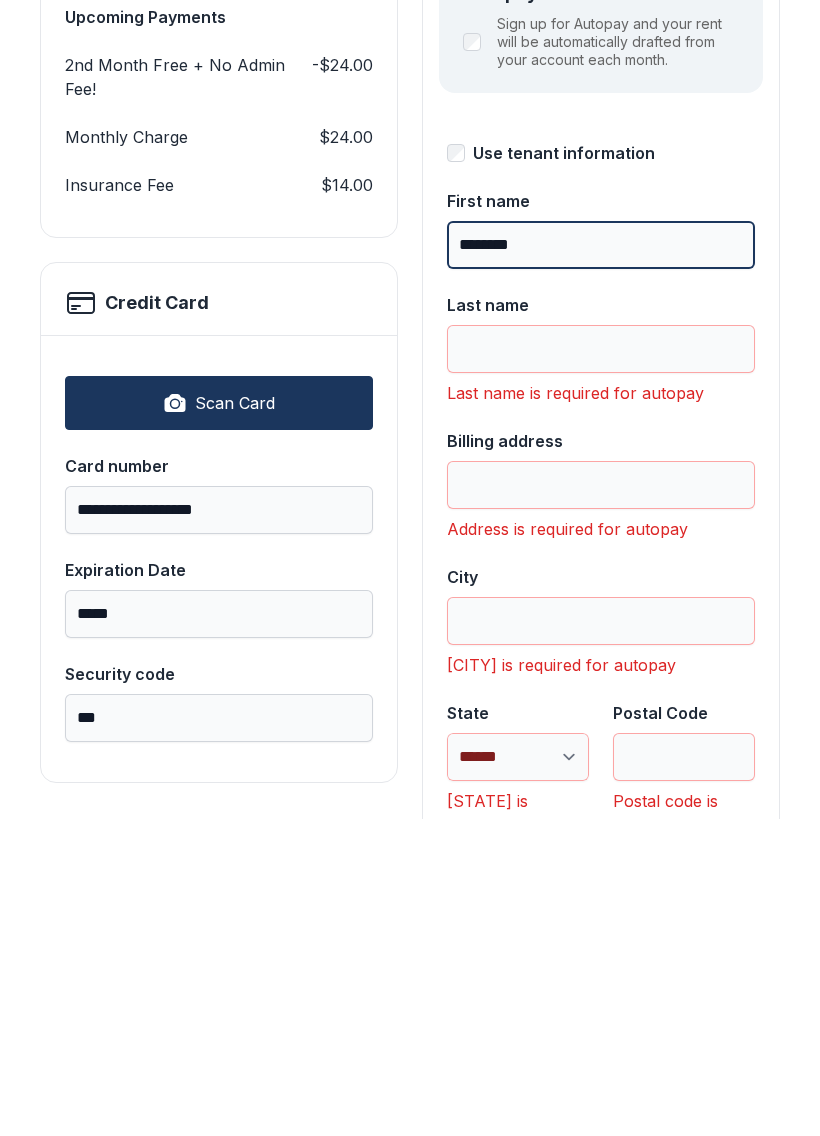 type on "********" 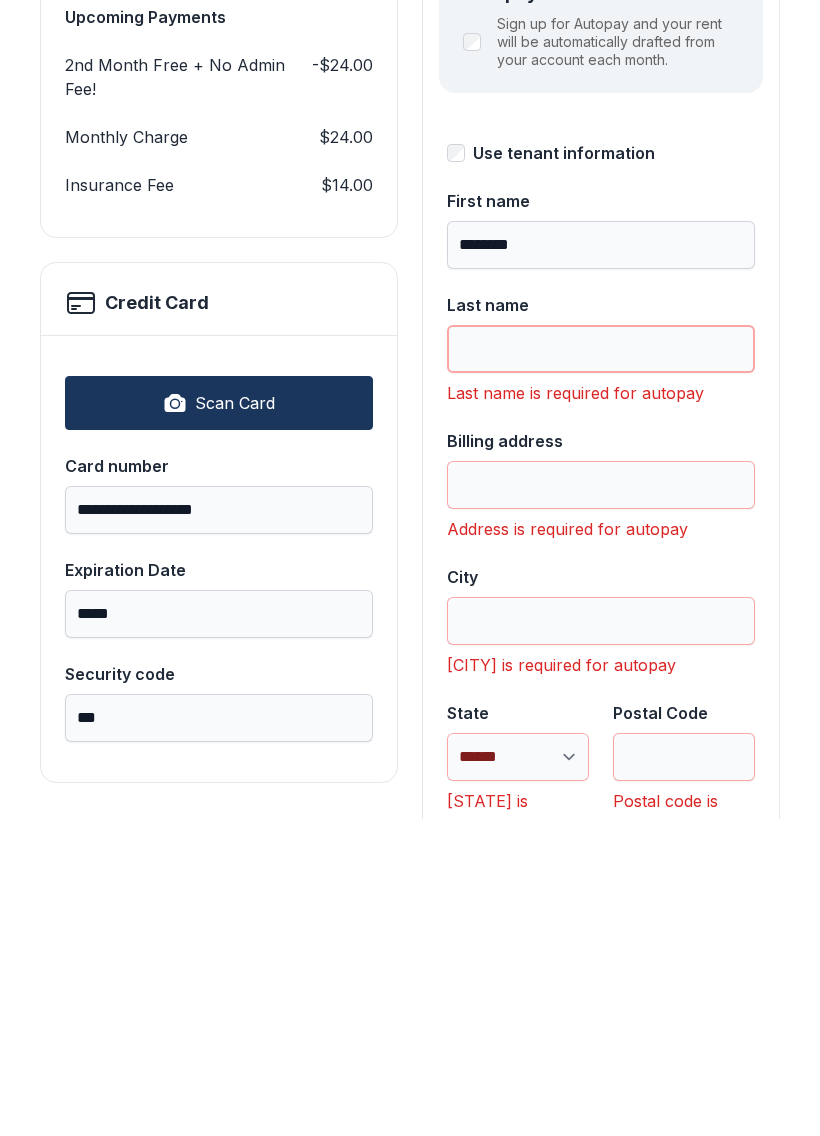 click on "Last name" at bounding box center (601, 666) 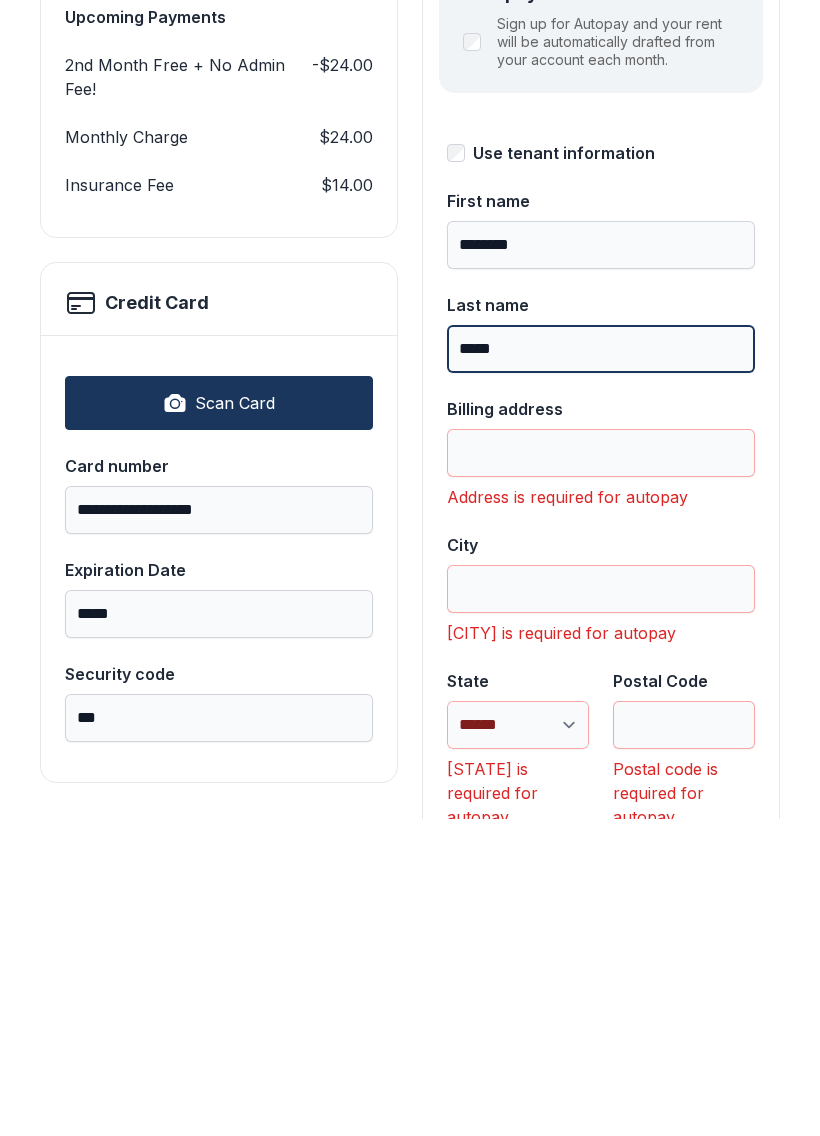 type on "*****" 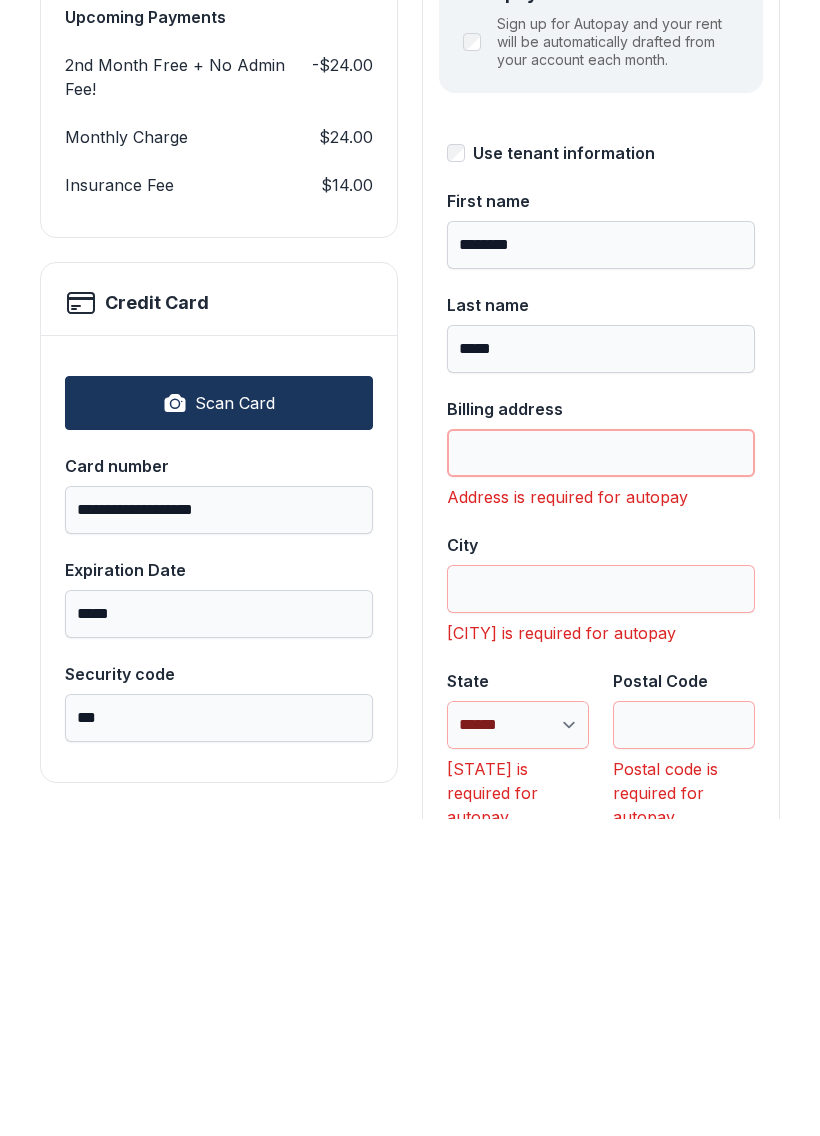 click on "Billing address" at bounding box center (601, 770) 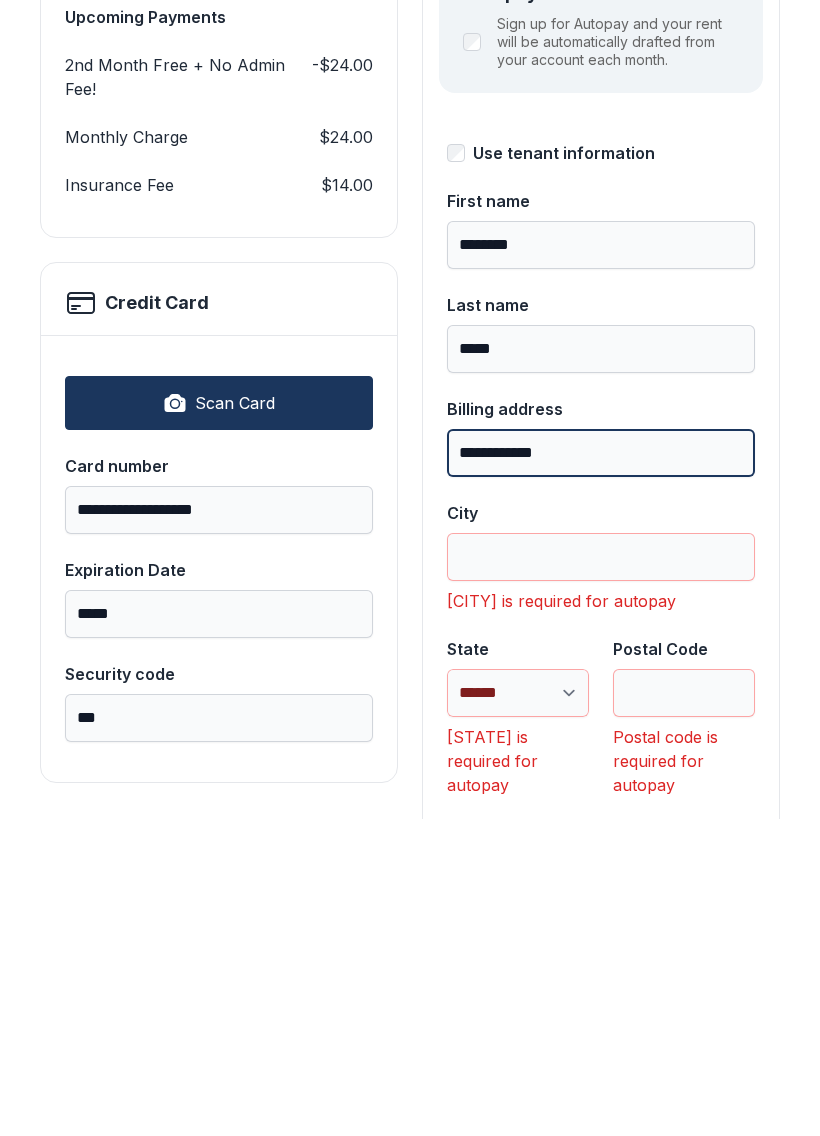 type on "**********" 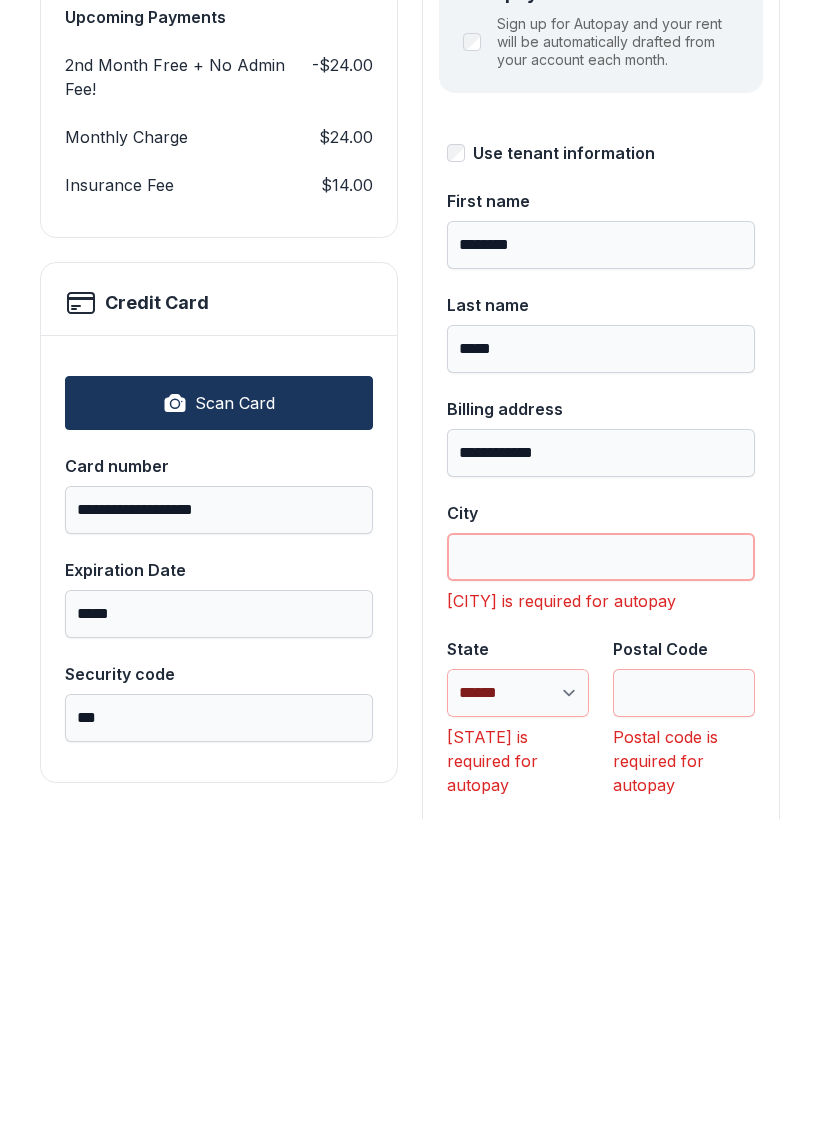 click on "City" at bounding box center [601, 874] 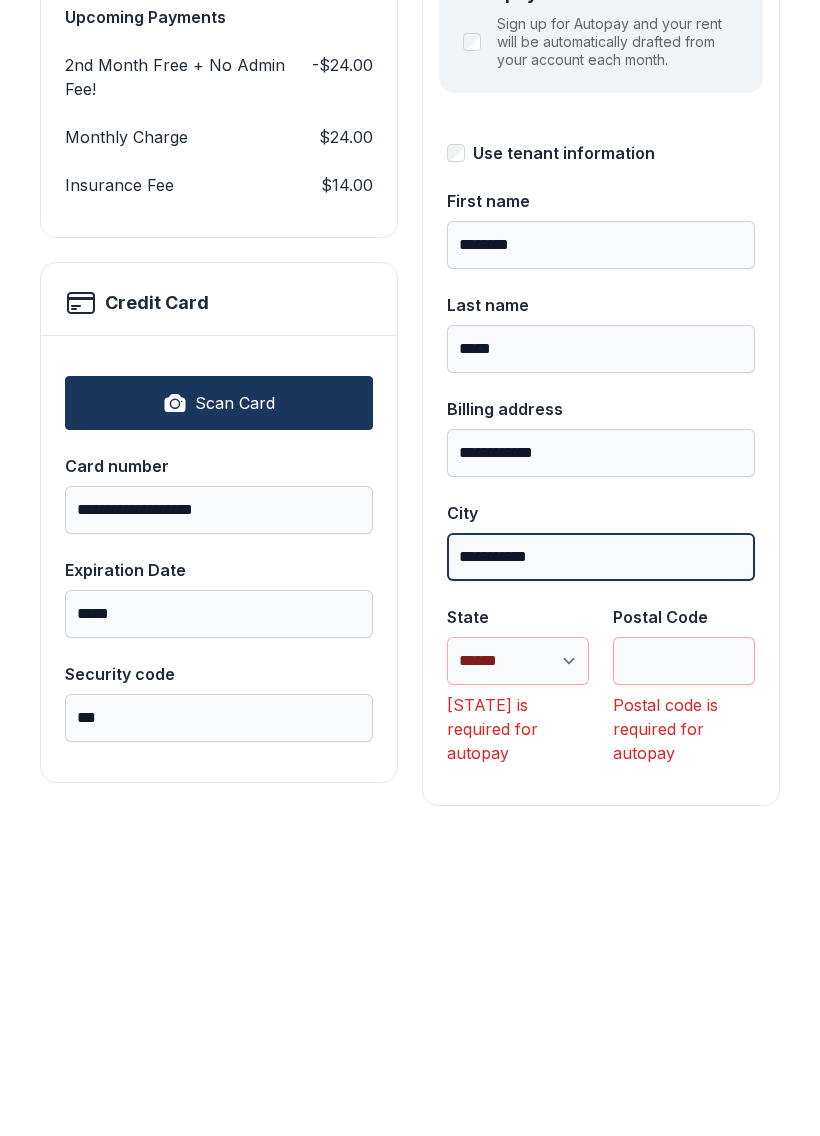 type on "**********" 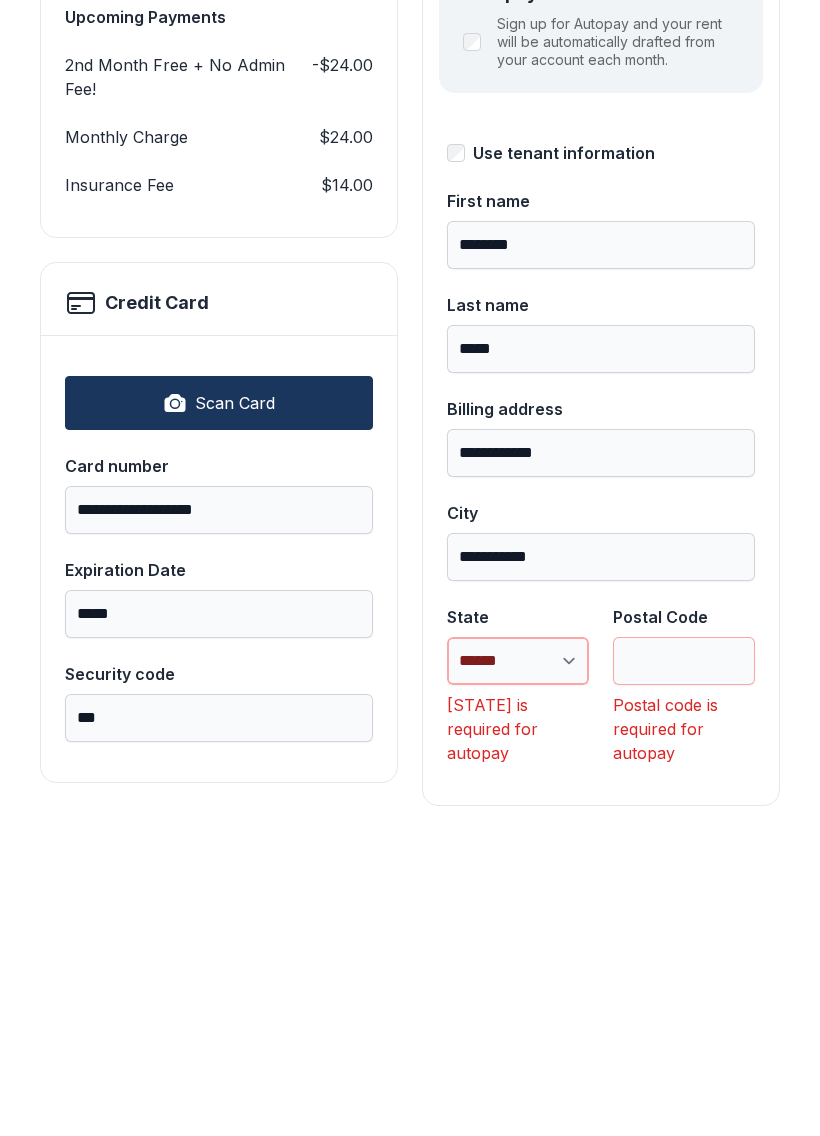 click on "**********" at bounding box center (518, 978) 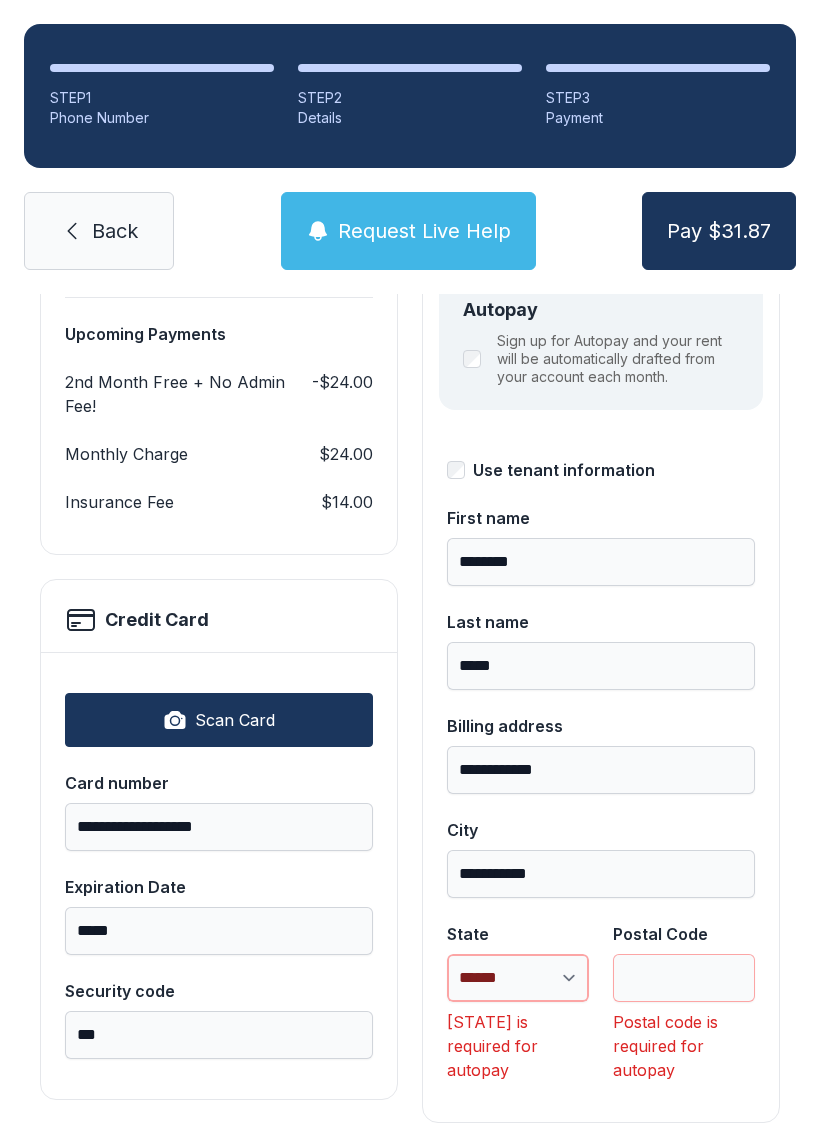 select on "**" 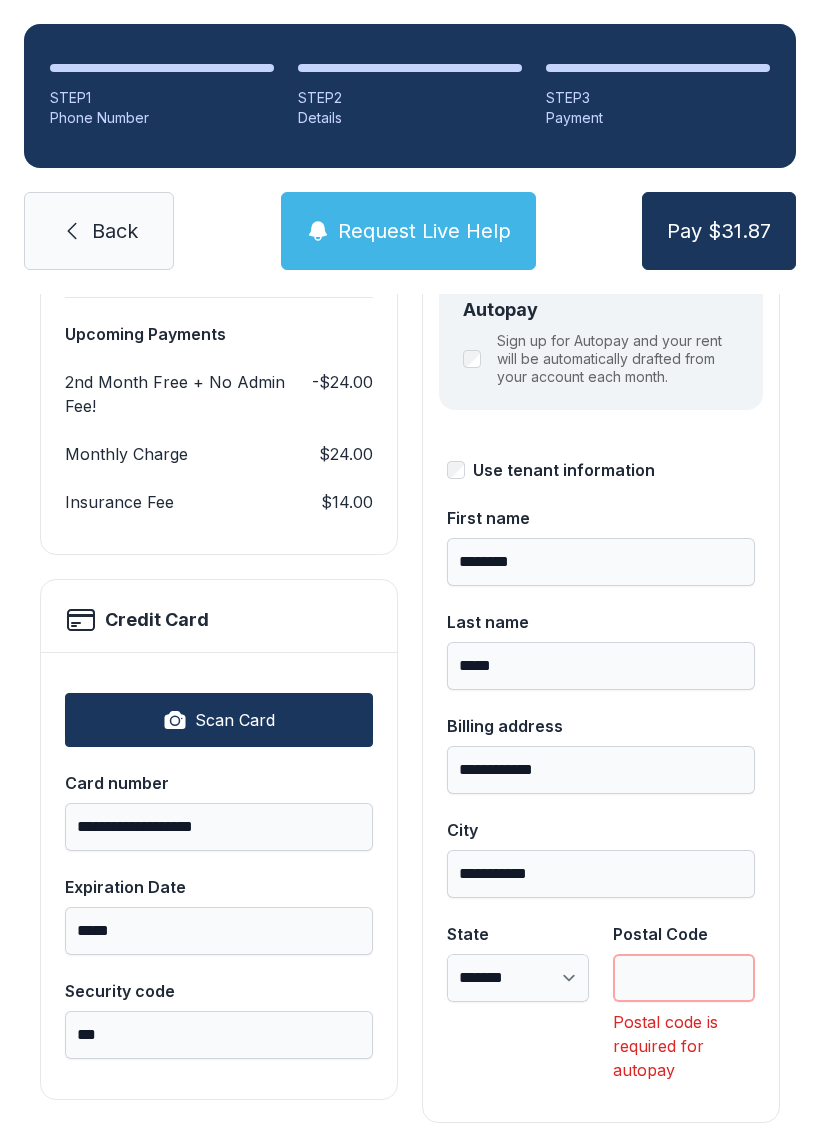 click on "Postal Code" at bounding box center [684, 978] 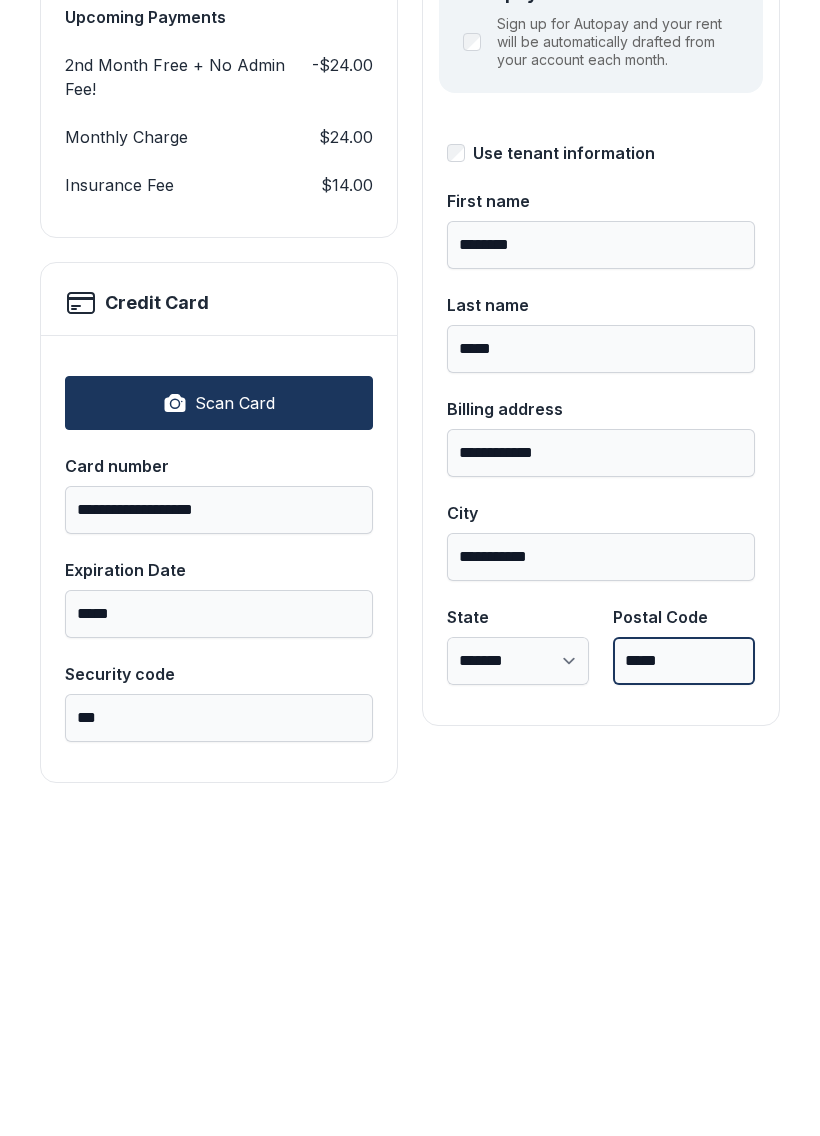 type on "*****" 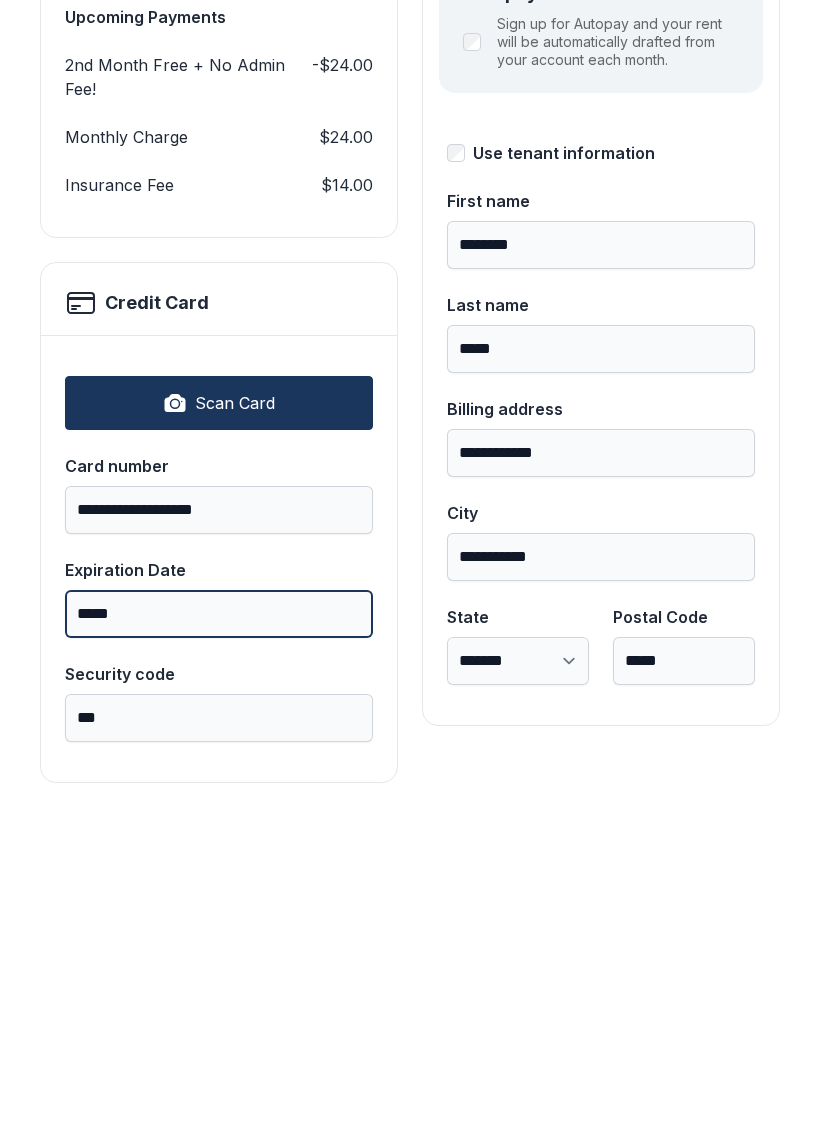click on "Pay $31.87" at bounding box center [719, 231] 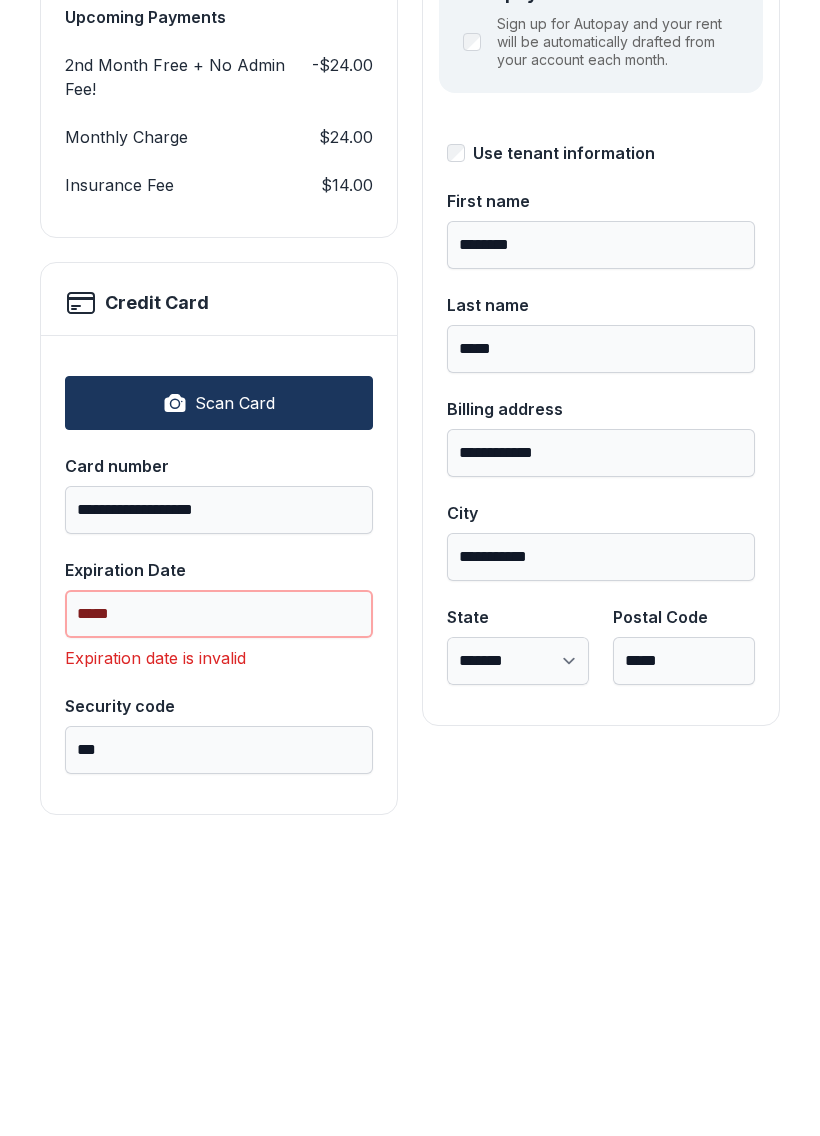 click on "*****" at bounding box center [219, 931] 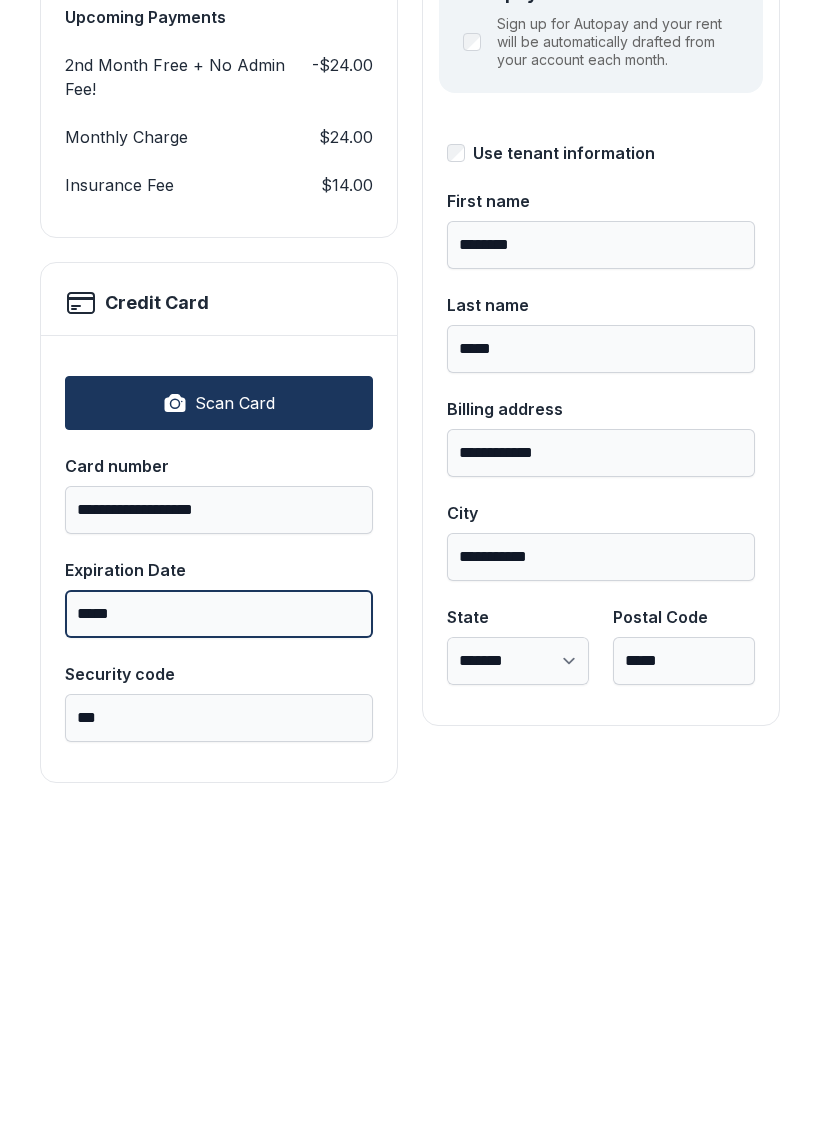 type on "*****" 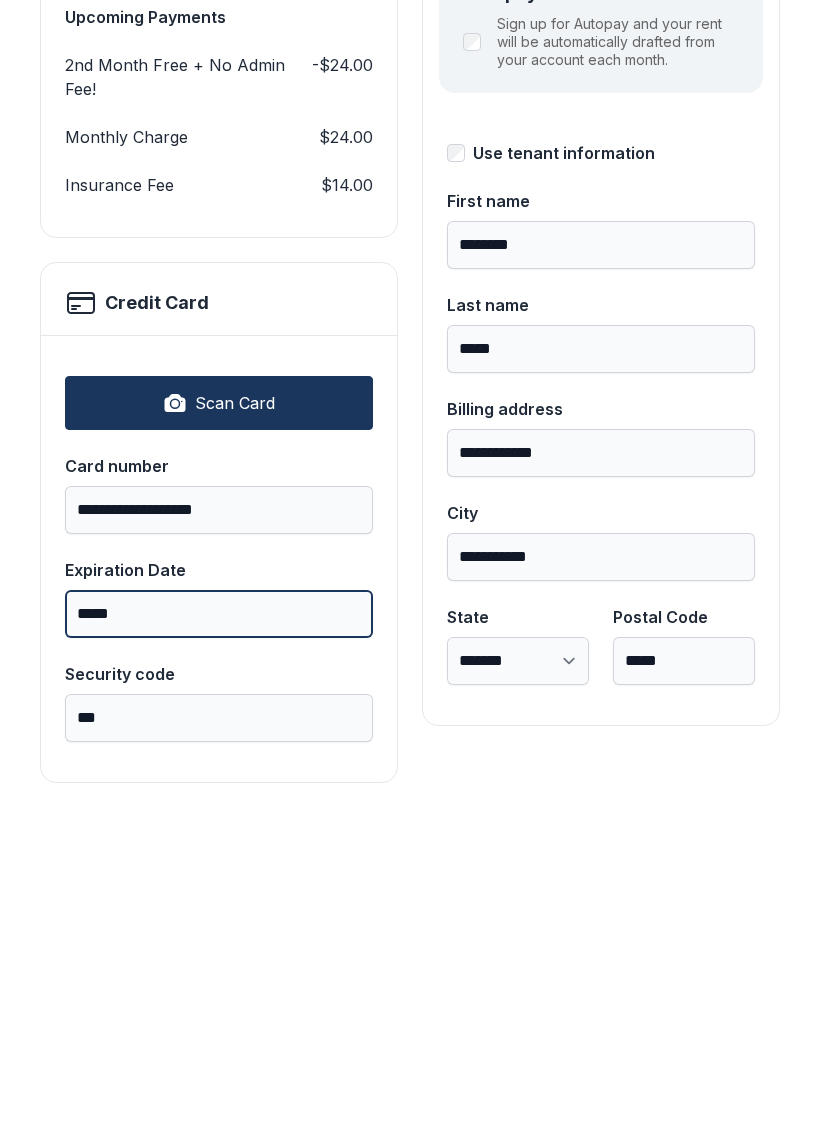 click on "Pay $31.87" at bounding box center (719, 231) 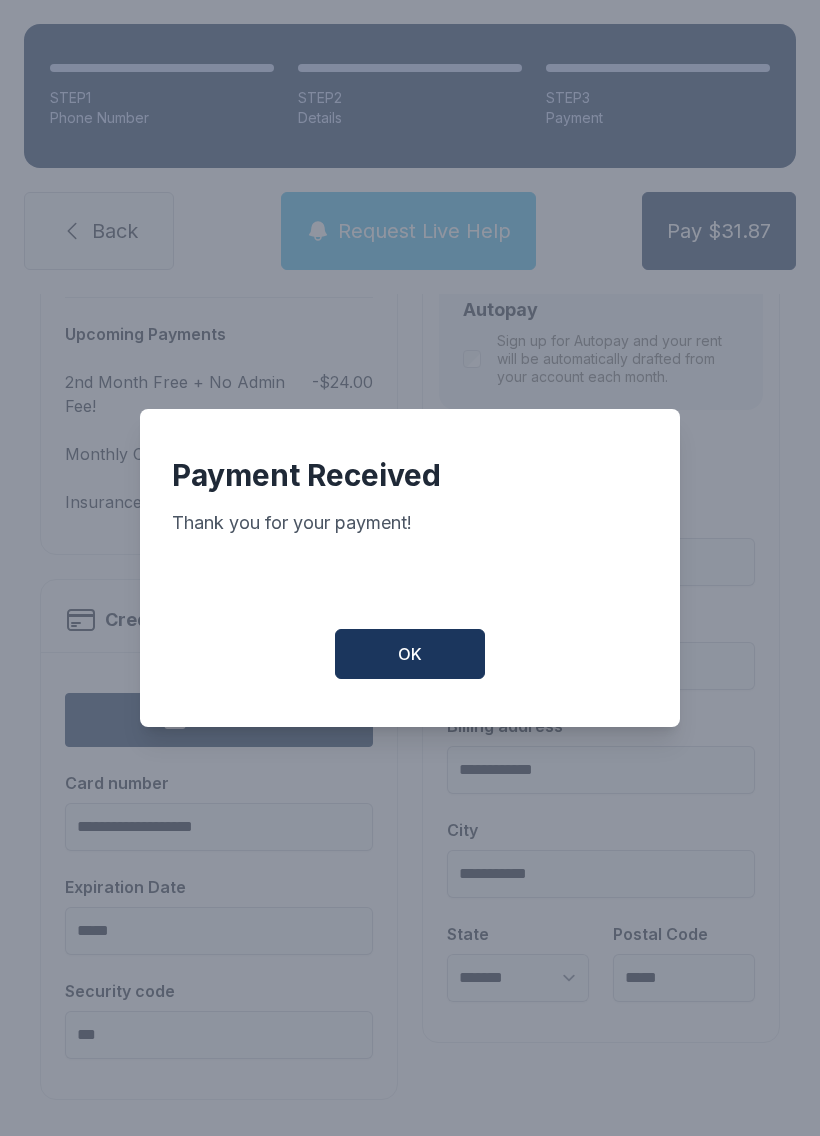 click on "OK" at bounding box center [410, 654] 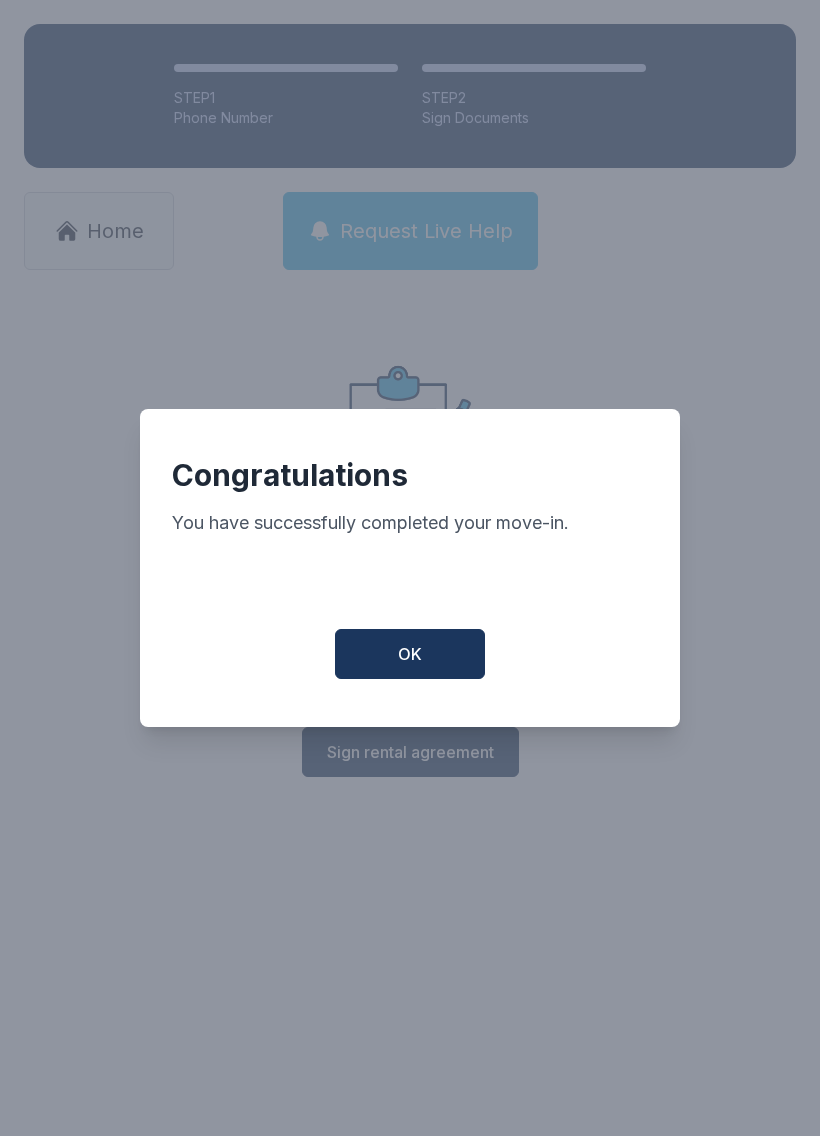 click on "OK" at bounding box center (410, 654) 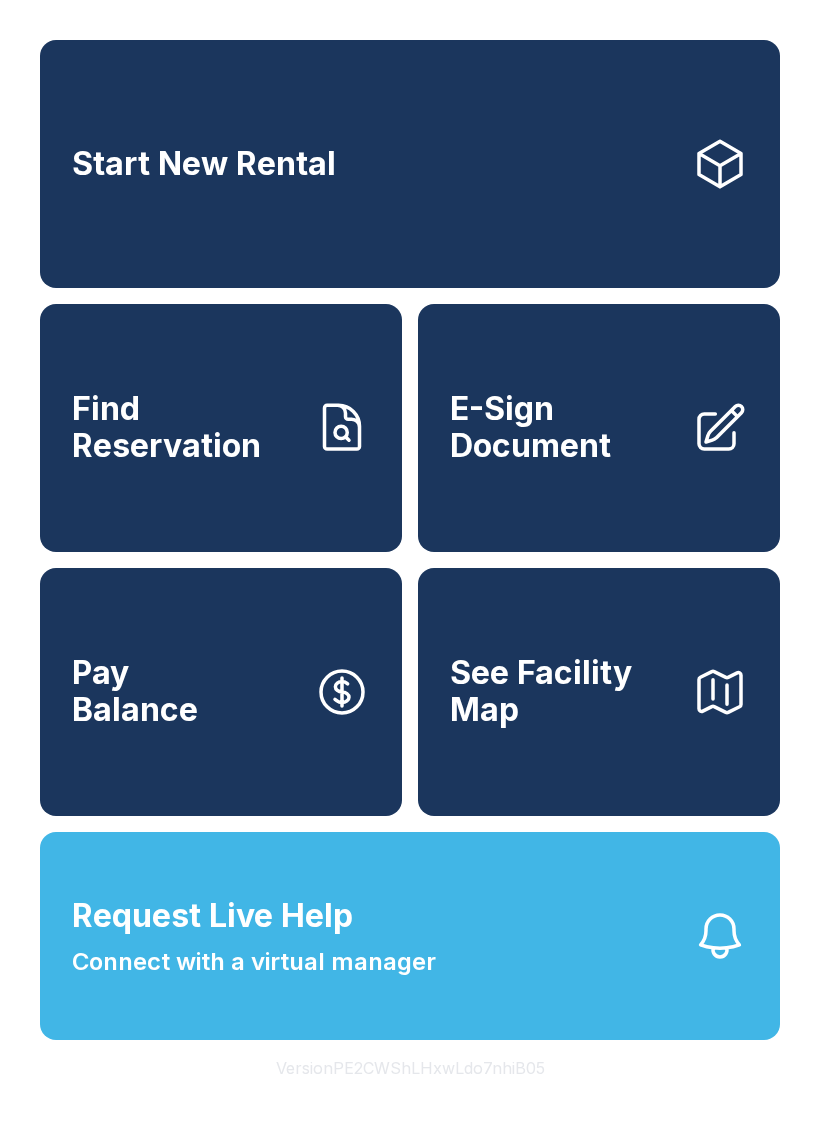 click on "Connect with a virtual manager" at bounding box center (254, 962) 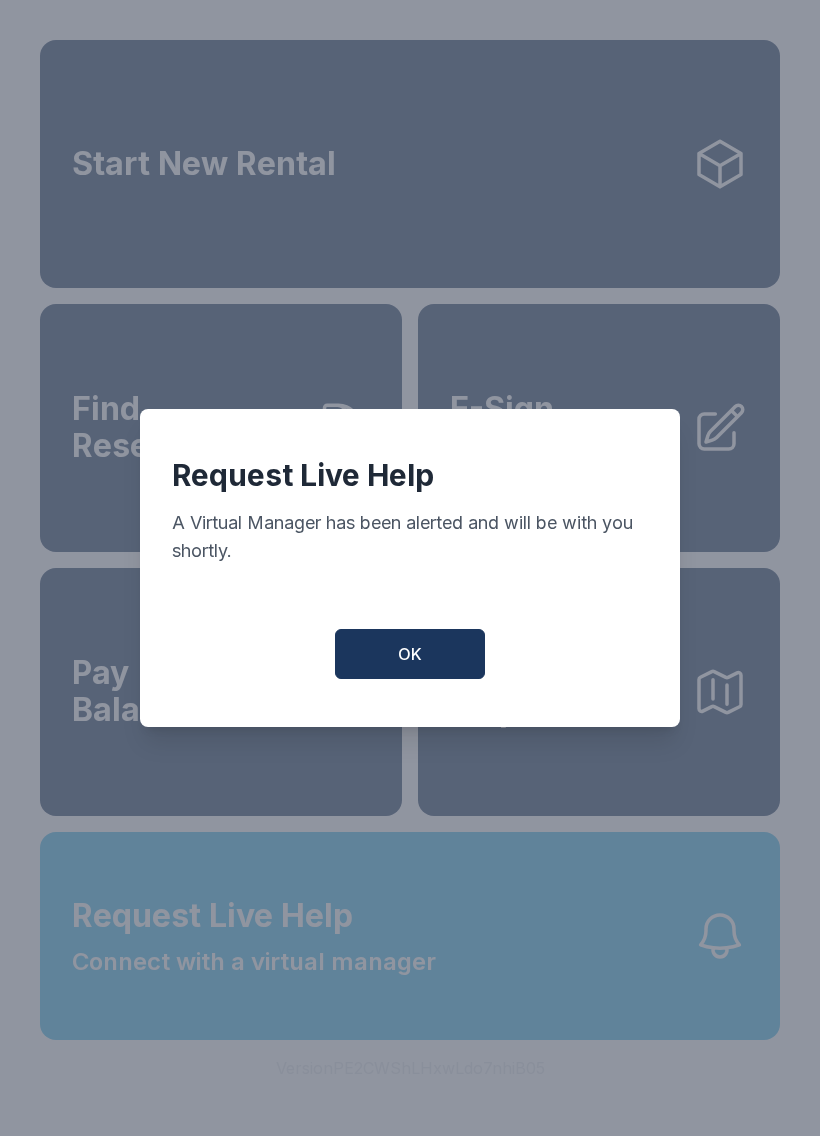 click on "OK" at bounding box center [410, 654] 